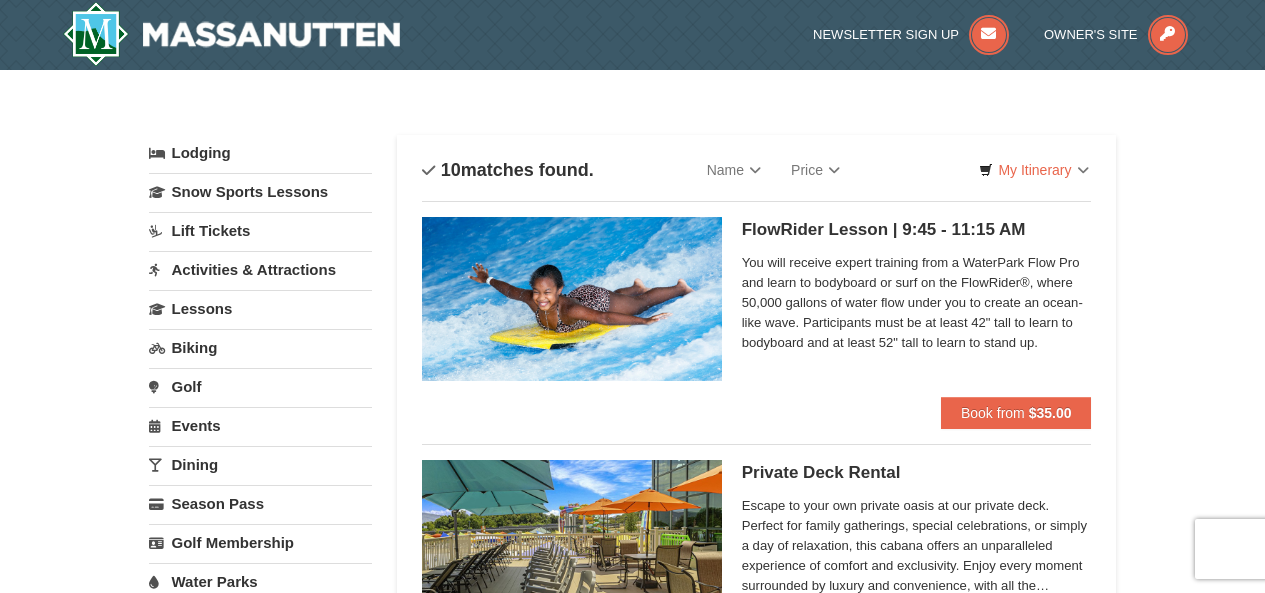 scroll, scrollTop: 0, scrollLeft: 0, axis: both 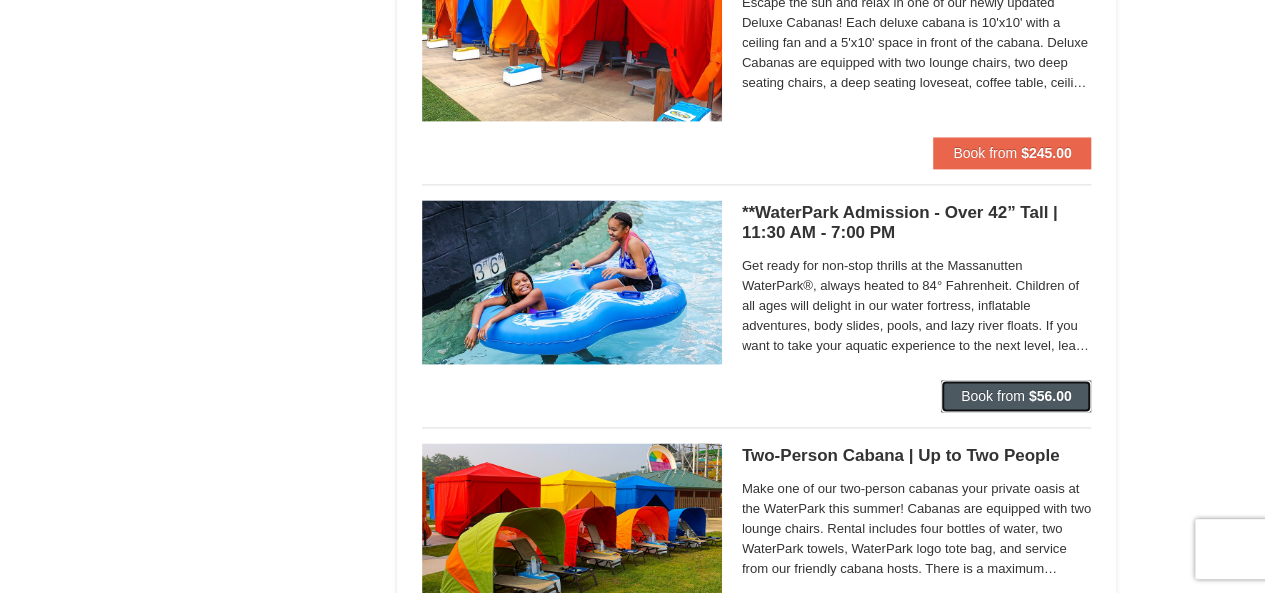 click on "$56.00" at bounding box center [1050, 396] 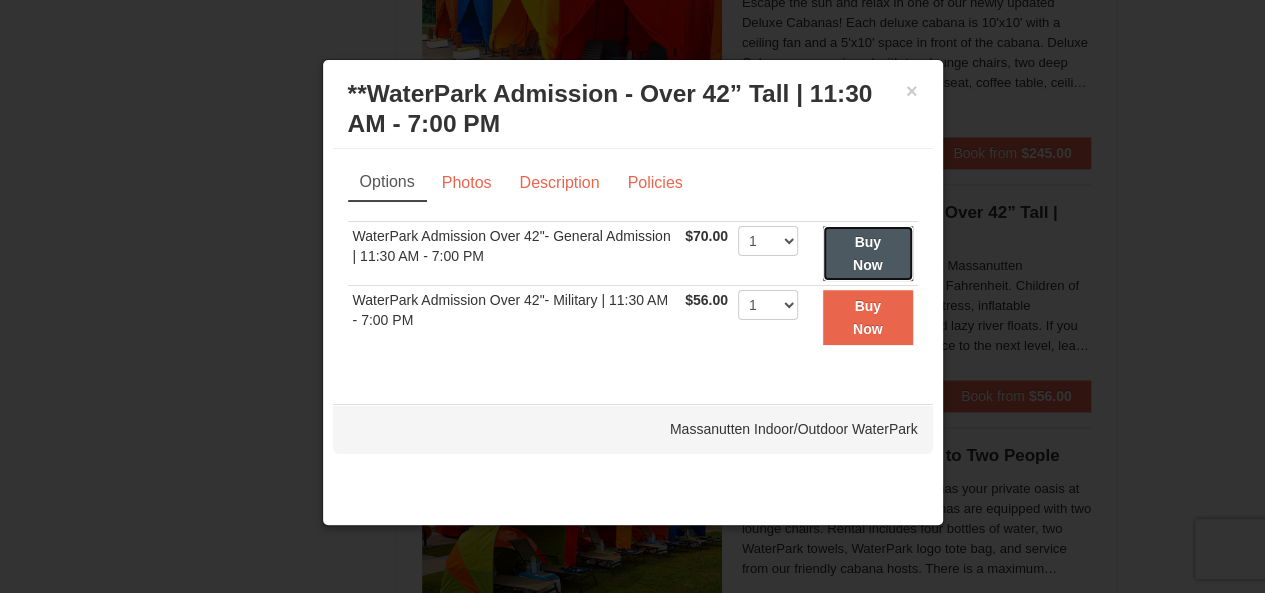 click on "Buy Now" at bounding box center (868, 253) 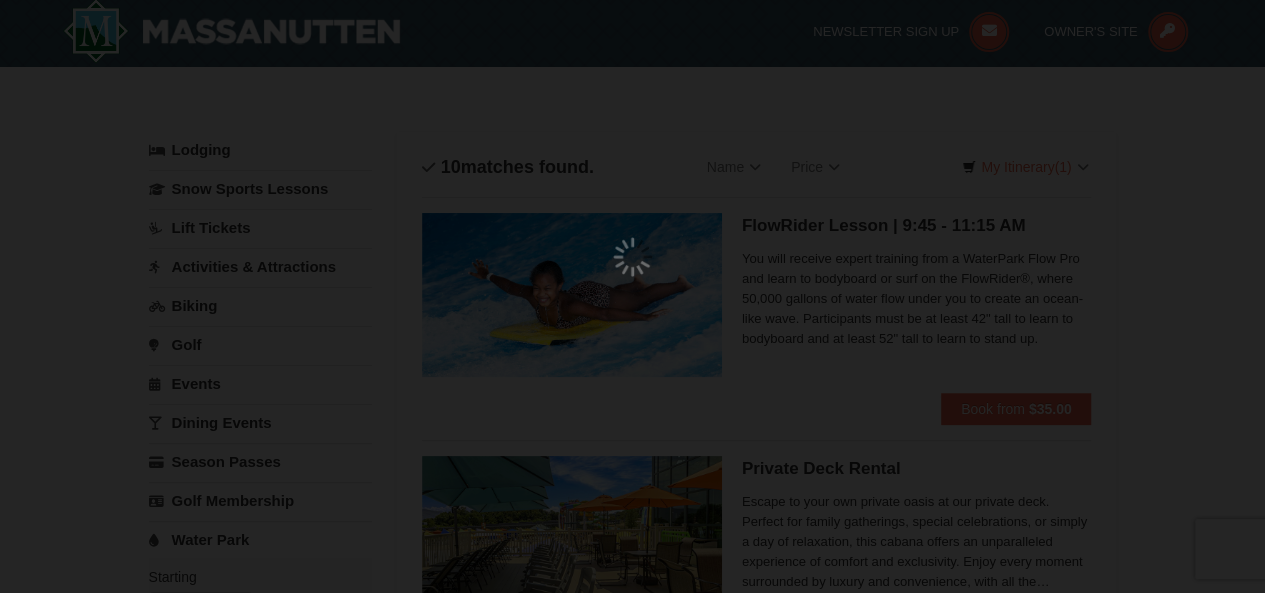 scroll, scrollTop: 6, scrollLeft: 0, axis: vertical 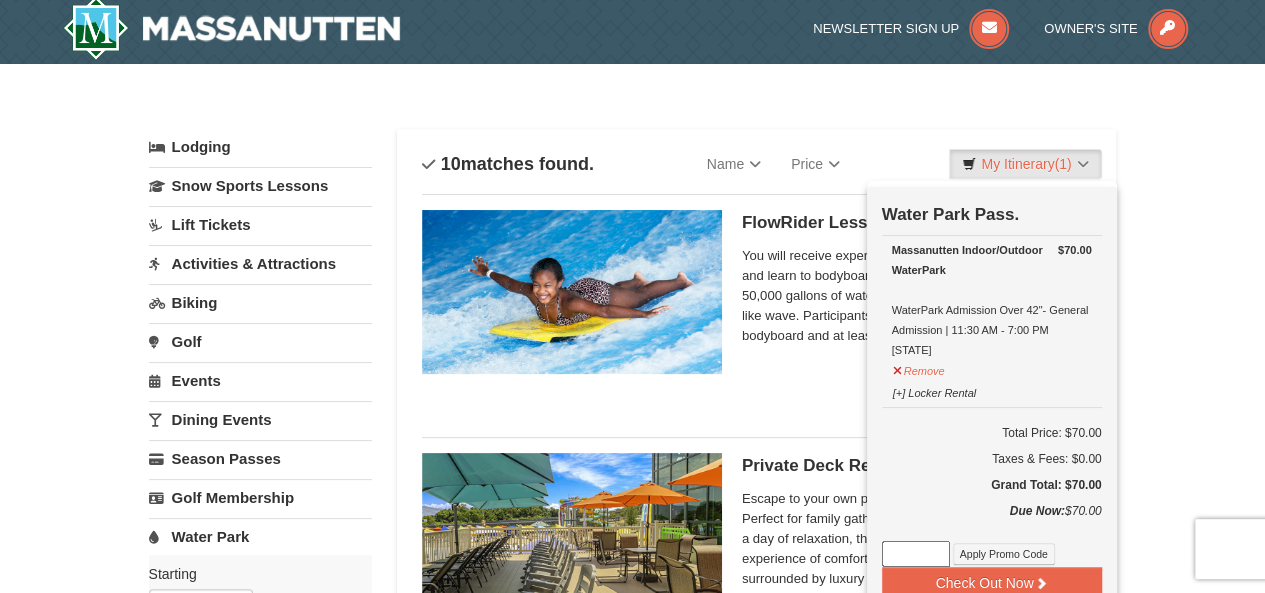 click on "[+] Locker Rental" at bounding box center [992, 392] 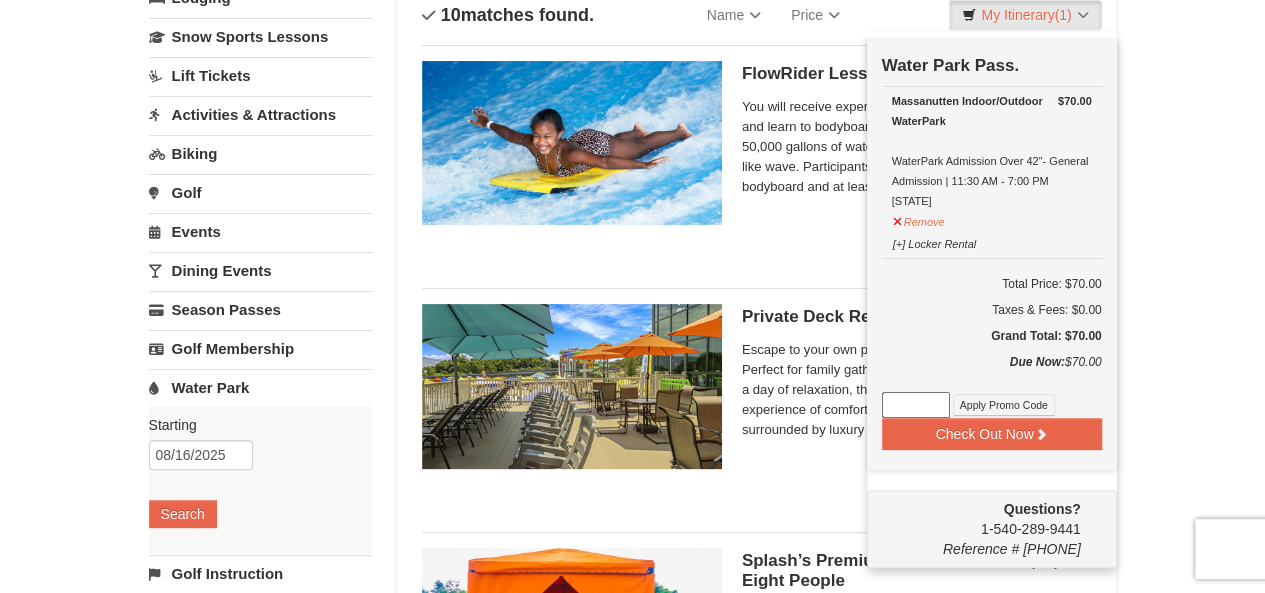scroll, scrollTop: 0, scrollLeft: 0, axis: both 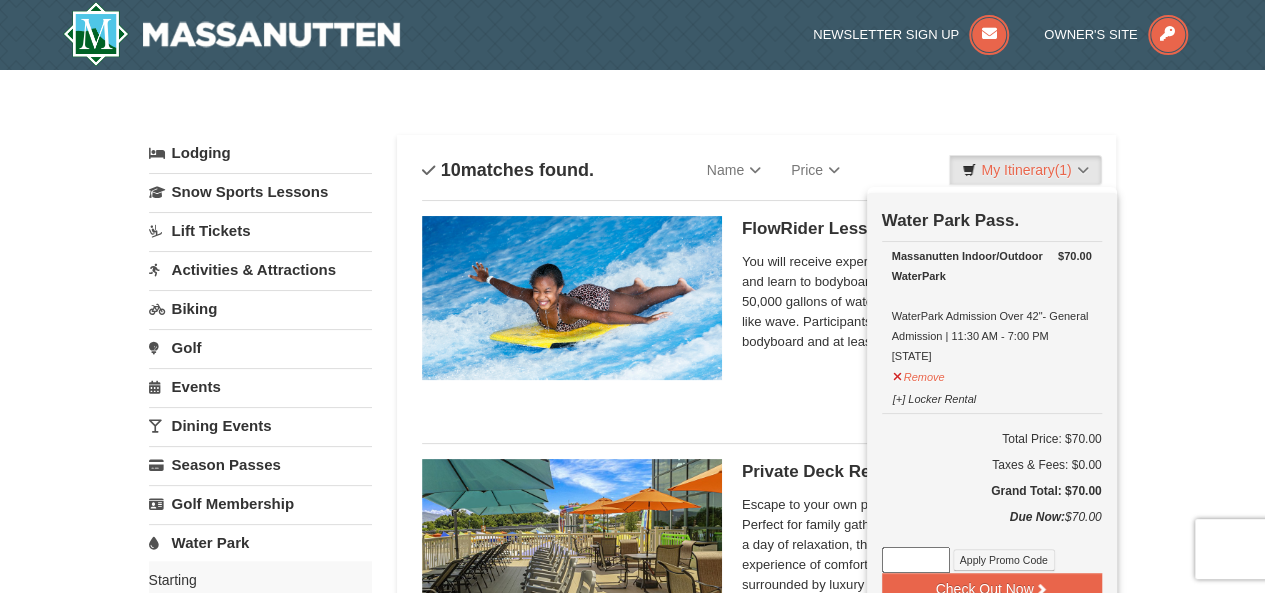 click on "×
Categories
List
Filter
My Itinerary (1)
Check Out Now
Water Park Pass.
$70.00
Massanutten Indoor/Outdoor WaterPark
WaterPark Admission Over 42"- General Admission | 11:30 AM - 7:00 PM
8/16/2025" at bounding box center (632, 1379) 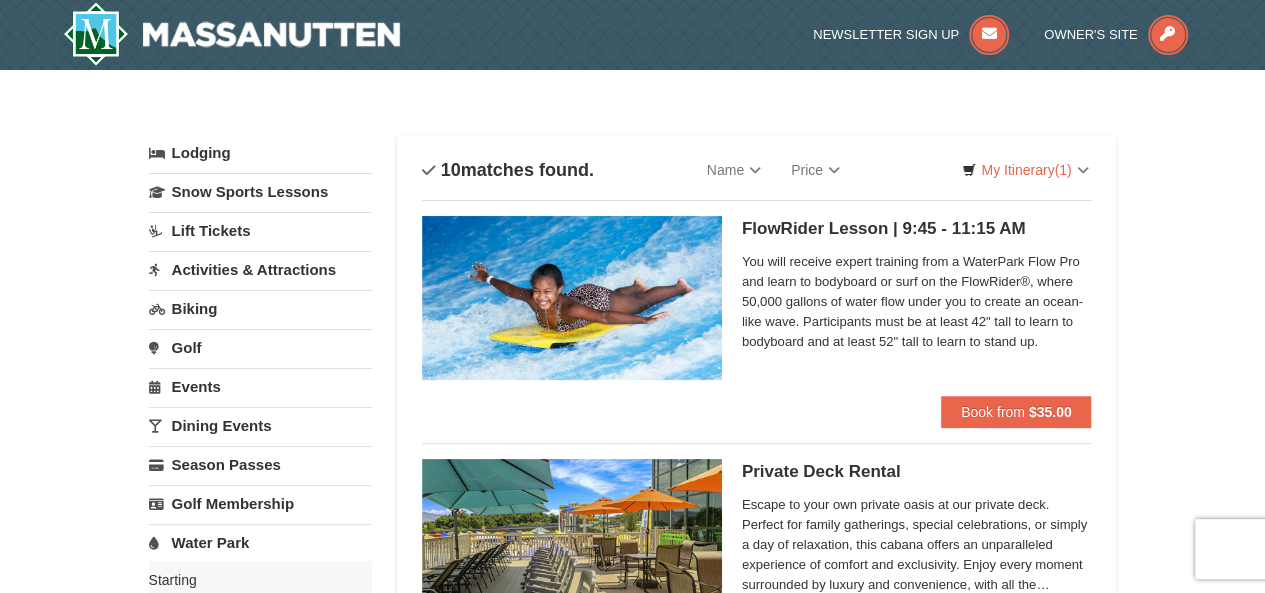 click on "×
Categories
List
Filter
My Itinerary (1)
Check Out Now
Water Park Pass.
$70.00
Massanutten Indoor/Outdoor WaterPark
WaterPark Admission Over 42"- General Admission | 11:30 AM - 7:00 PM
8/16/2025" at bounding box center [632, 1379] 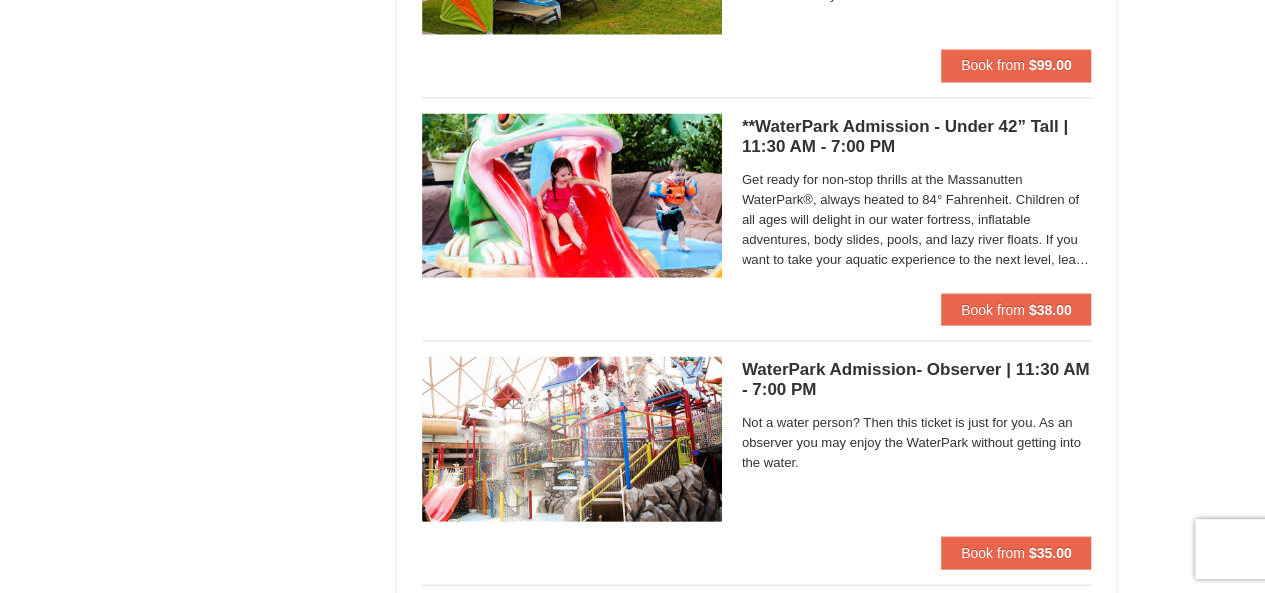 scroll, scrollTop: 1806, scrollLeft: 0, axis: vertical 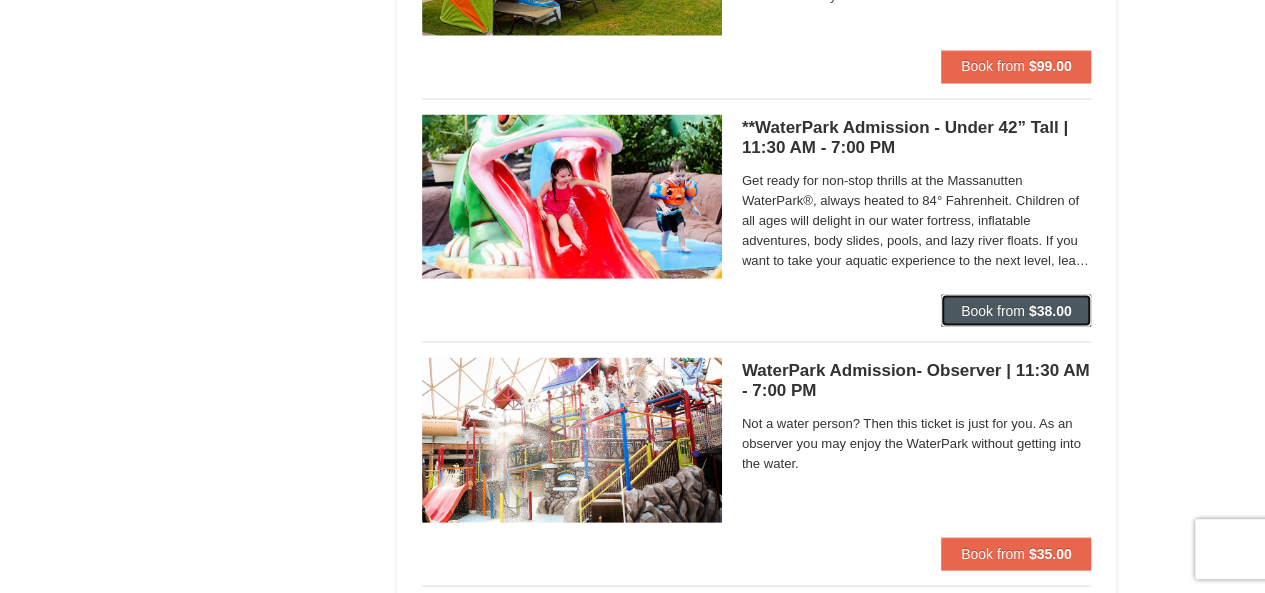 click on "Book from   $38.00" at bounding box center (1016, 310) 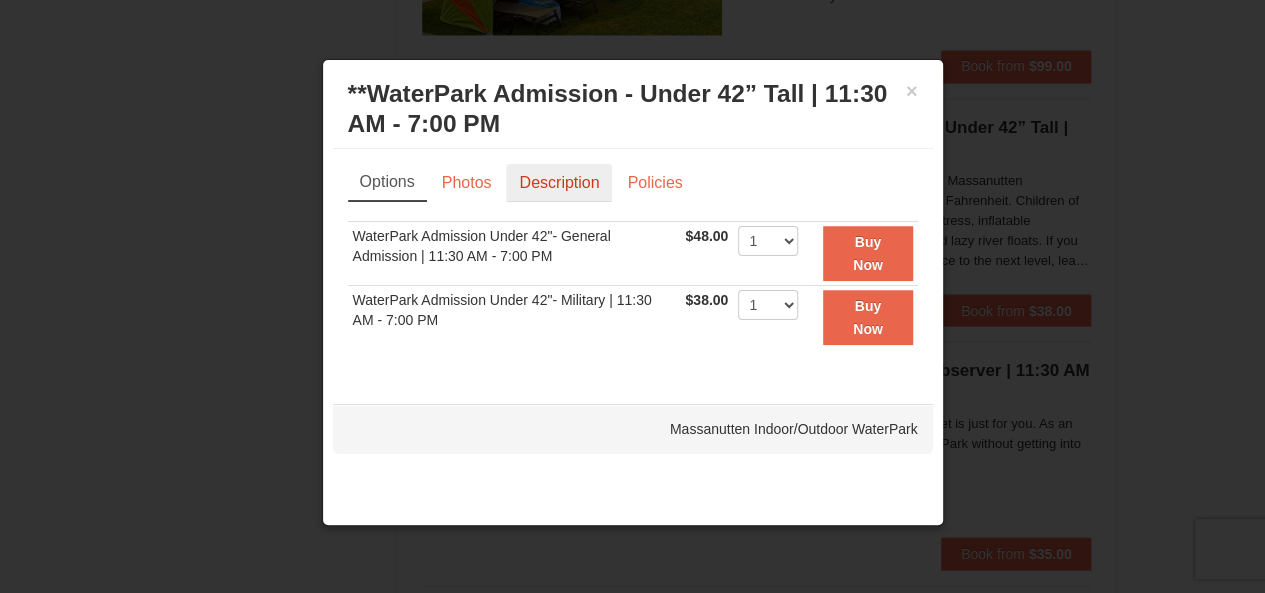 click on "Description" at bounding box center (559, 183) 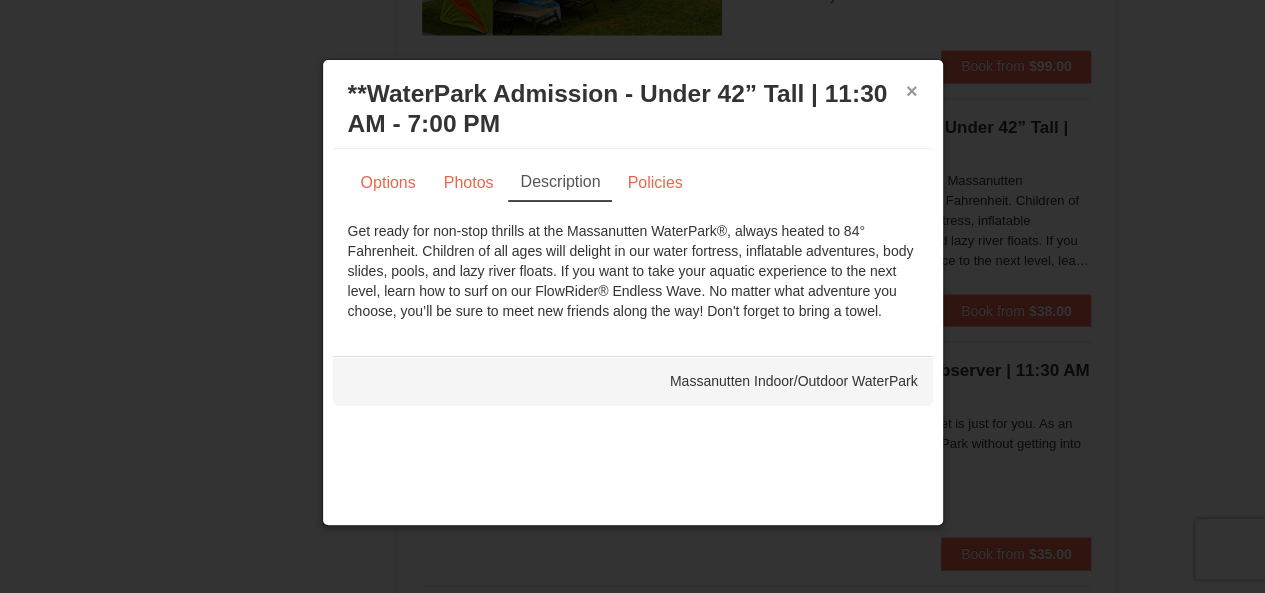 click on "×" at bounding box center (912, 91) 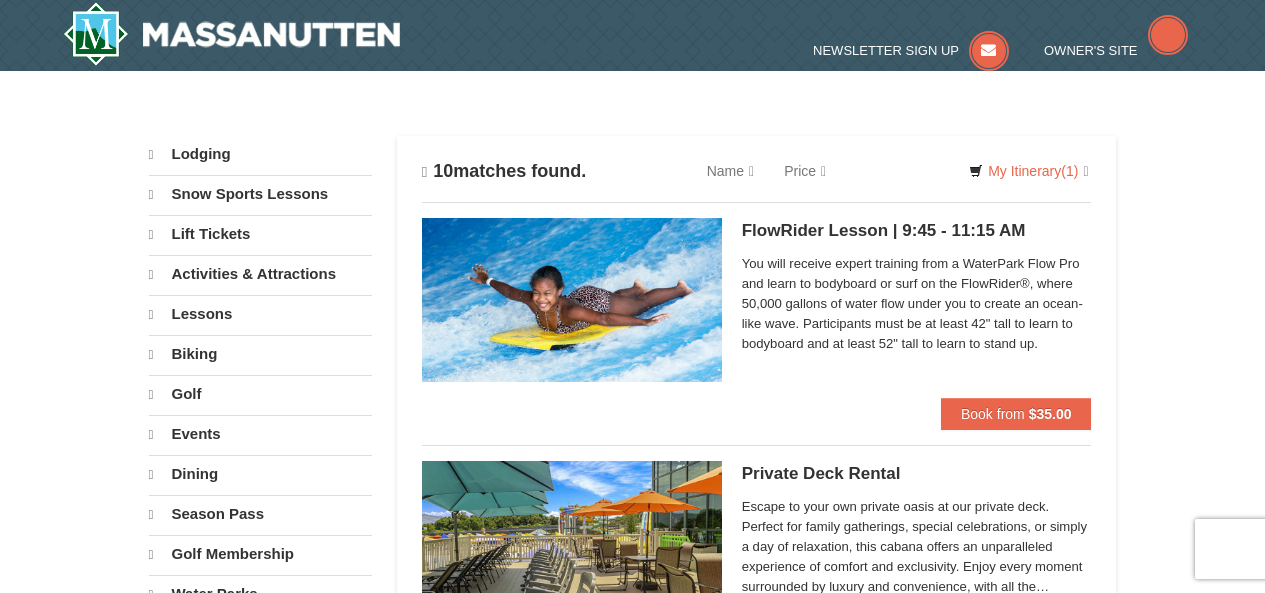 scroll, scrollTop: 0, scrollLeft: 0, axis: both 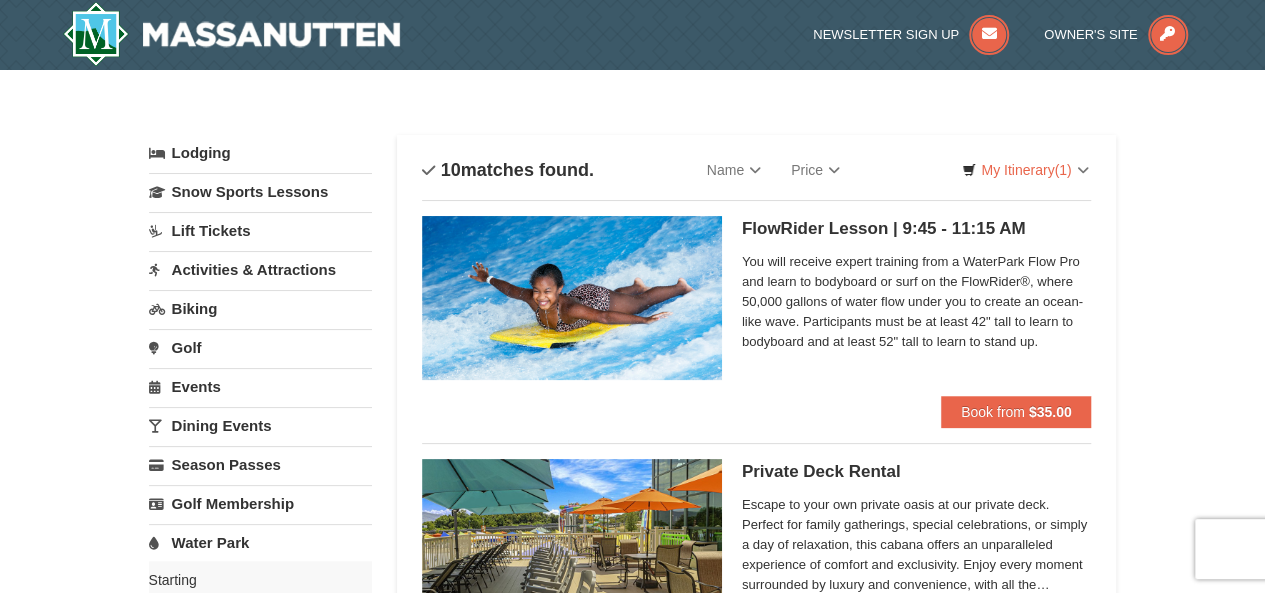 click on "Activities & Attractions" at bounding box center (260, 269) 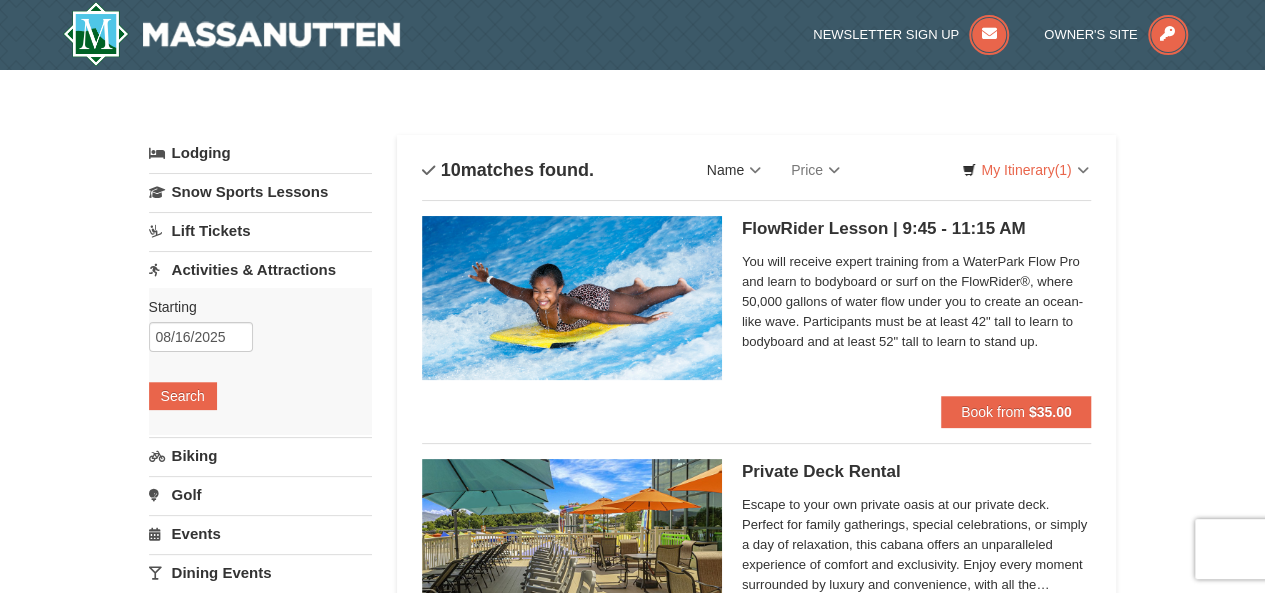 click on "Name" at bounding box center (734, 170) 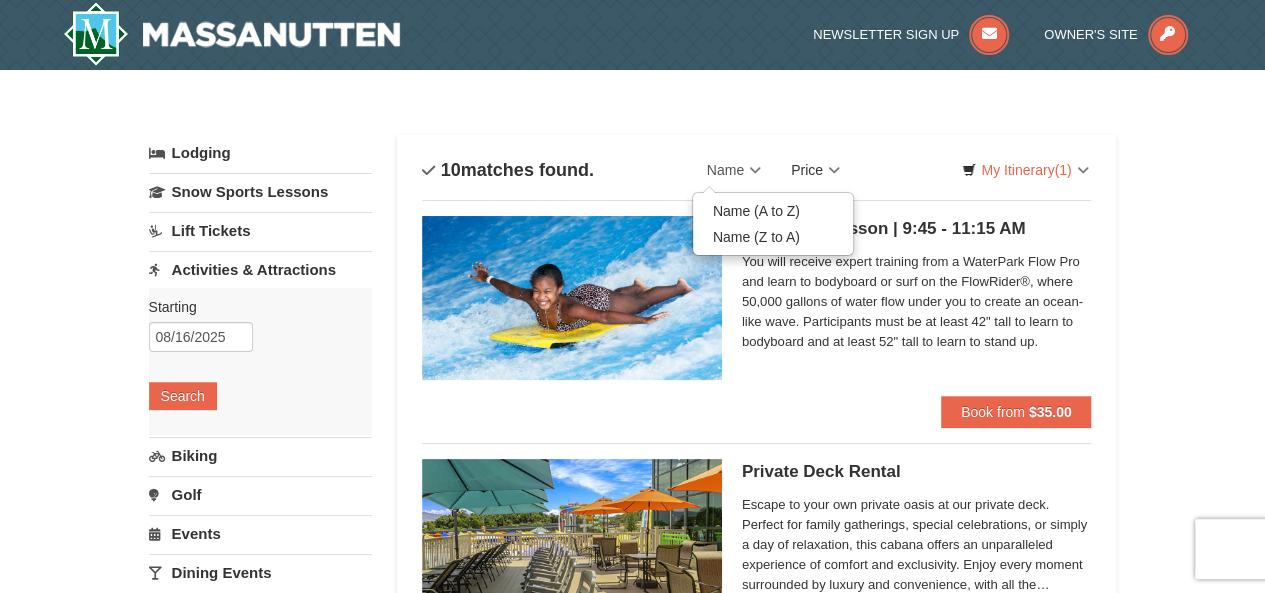 click on "Price" at bounding box center [815, 170] 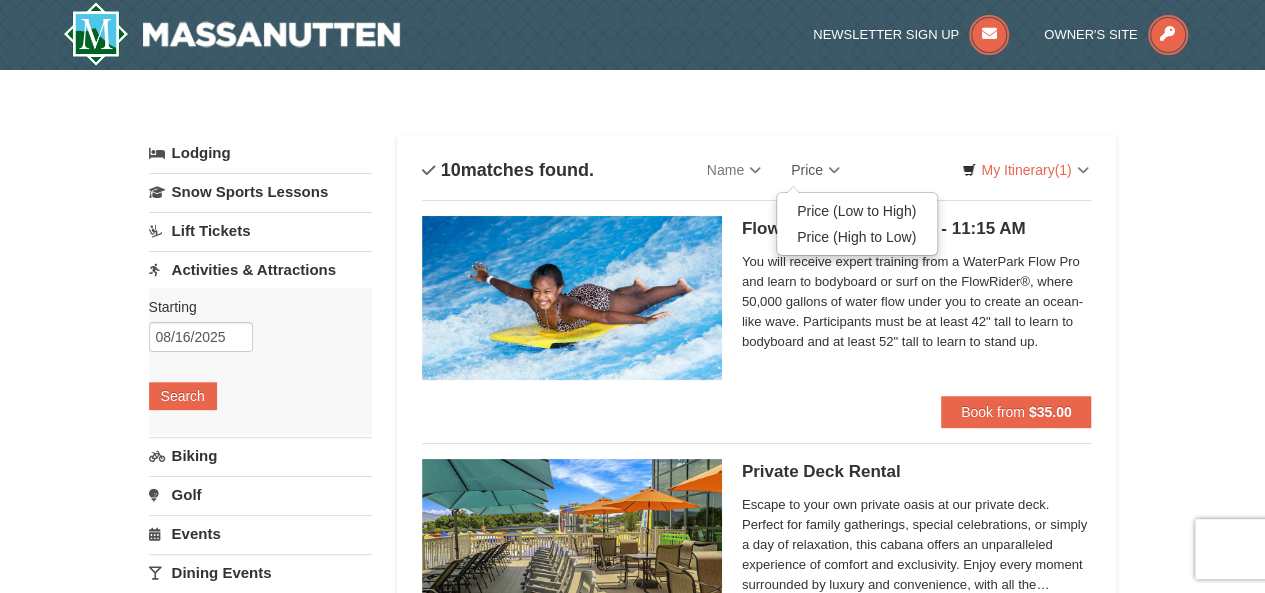 click on "×
Categories
List
Filter
My Itinerary (1)
Check Out Now
Water Park Pass.
$70.00
Massanutten Indoor/Outdoor WaterPark
WaterPark Admission Over 42"- General Admission | 11:30 AM - 7:00 PM
8/16/2025" at bounding box center [633, 1379] 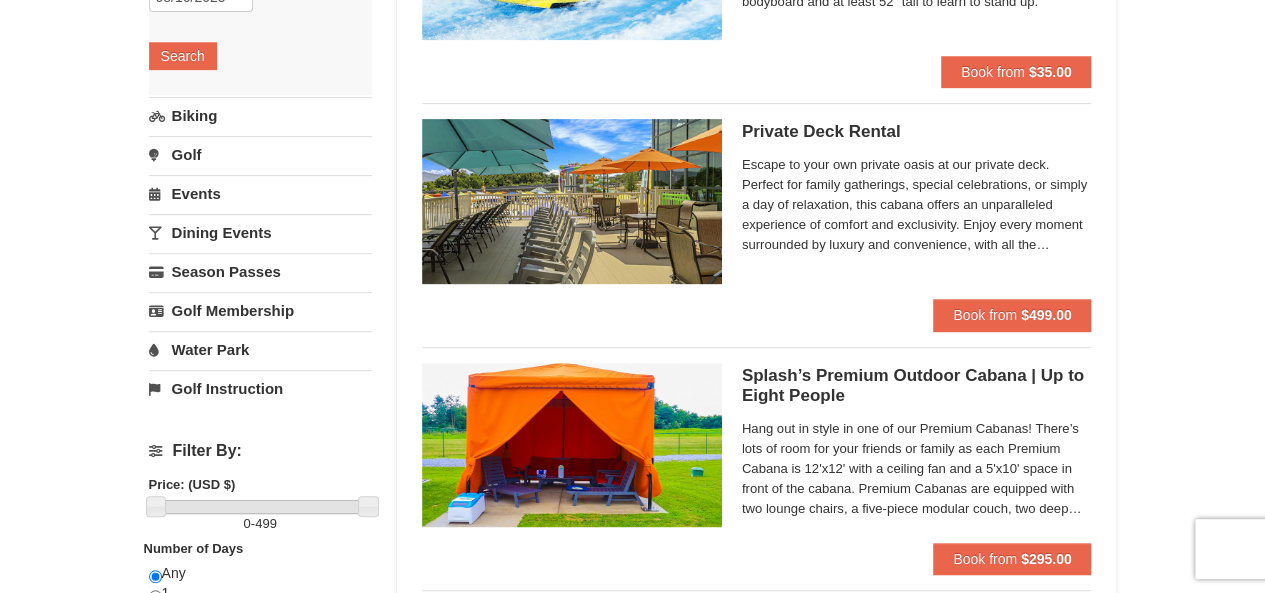 scroll, scrollTop: 0, scrollLeft: 0, axis: both 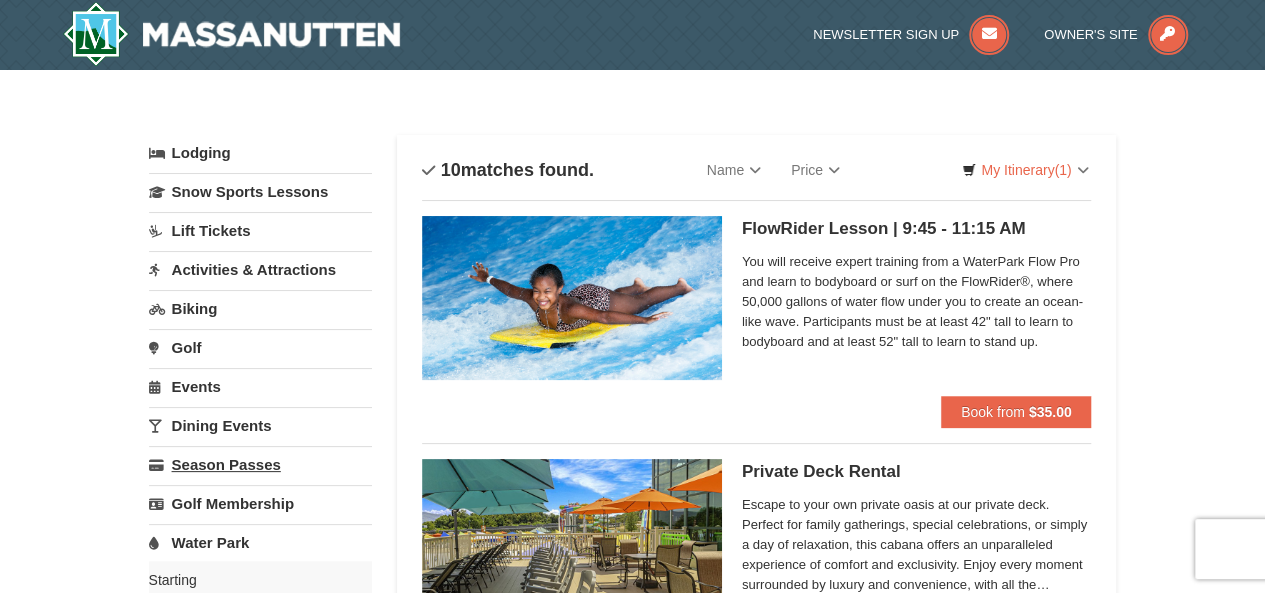 click on "Season Passes" at bounding box center [260, 464] 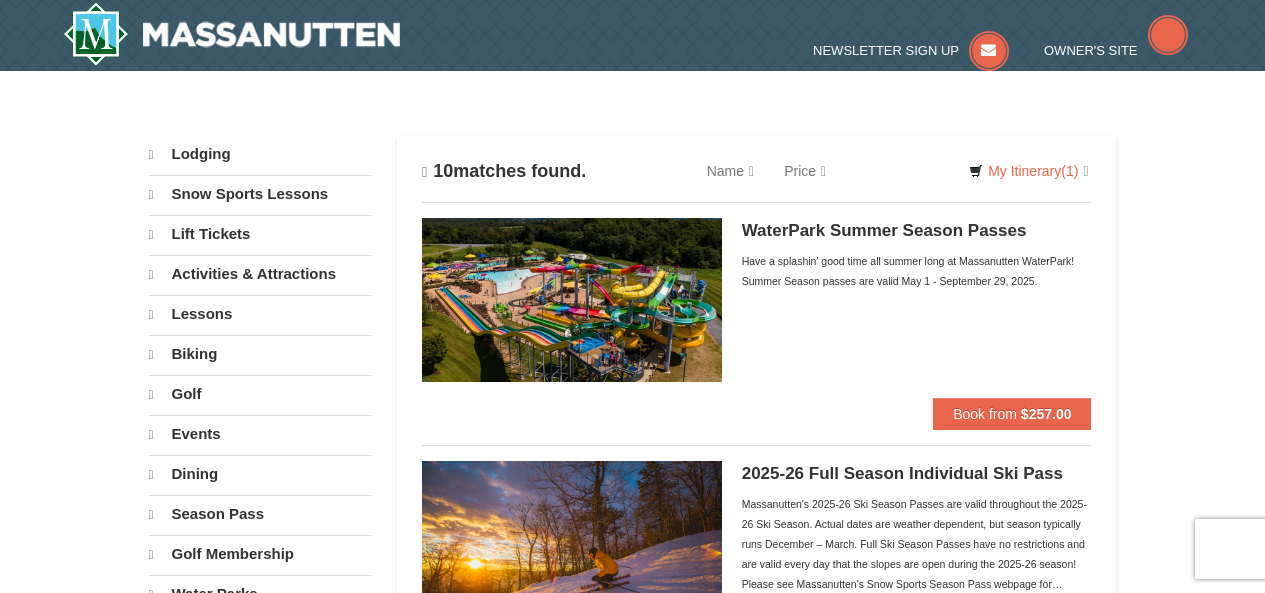 scroll, scrollTop: 0, scrollLeft: 0, axis: both 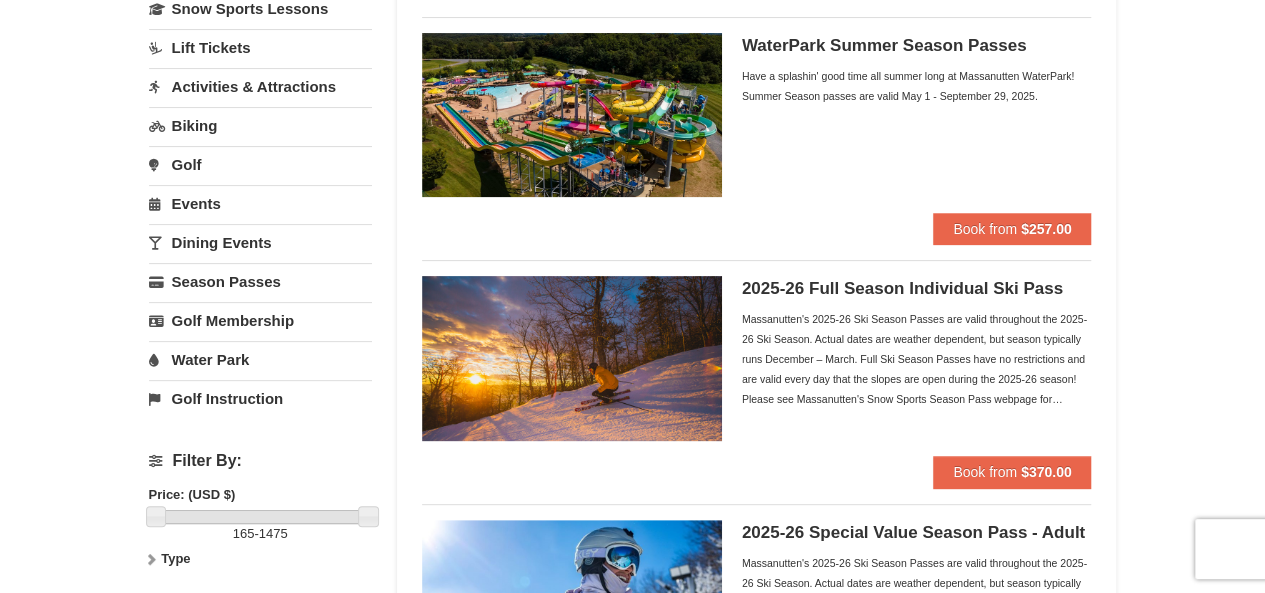 click on "Water Park" at bounding box center [260, 359] 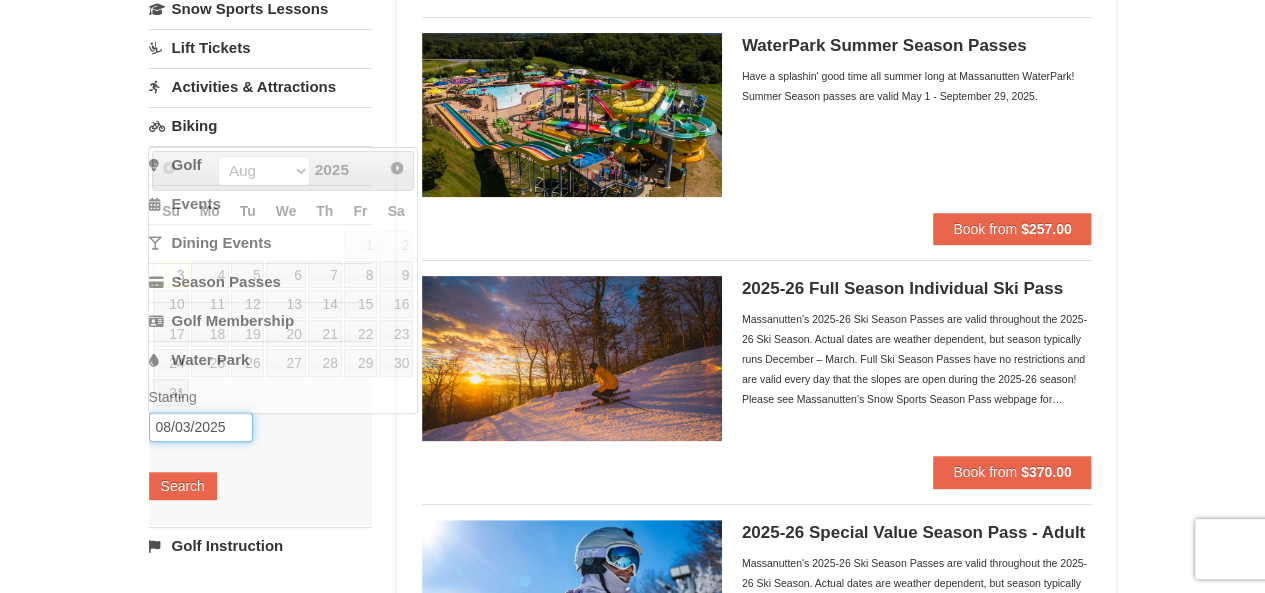 click on "08/03/2025" at bounding box center [201, 427] 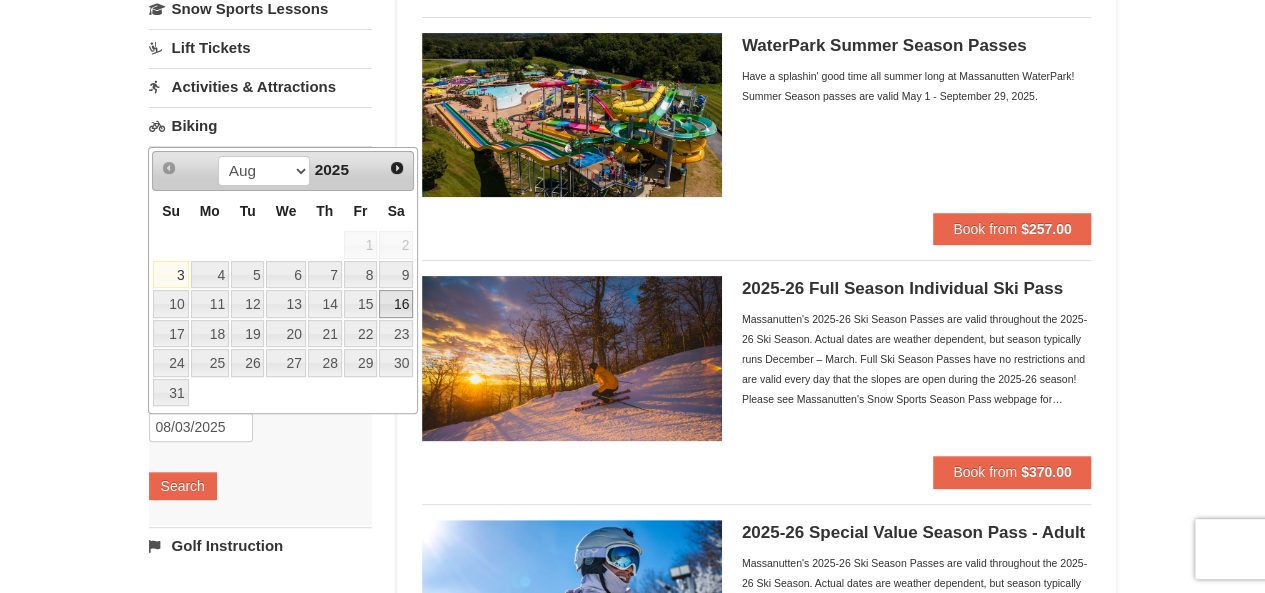 click on "16" at bounding box center (396, 304) 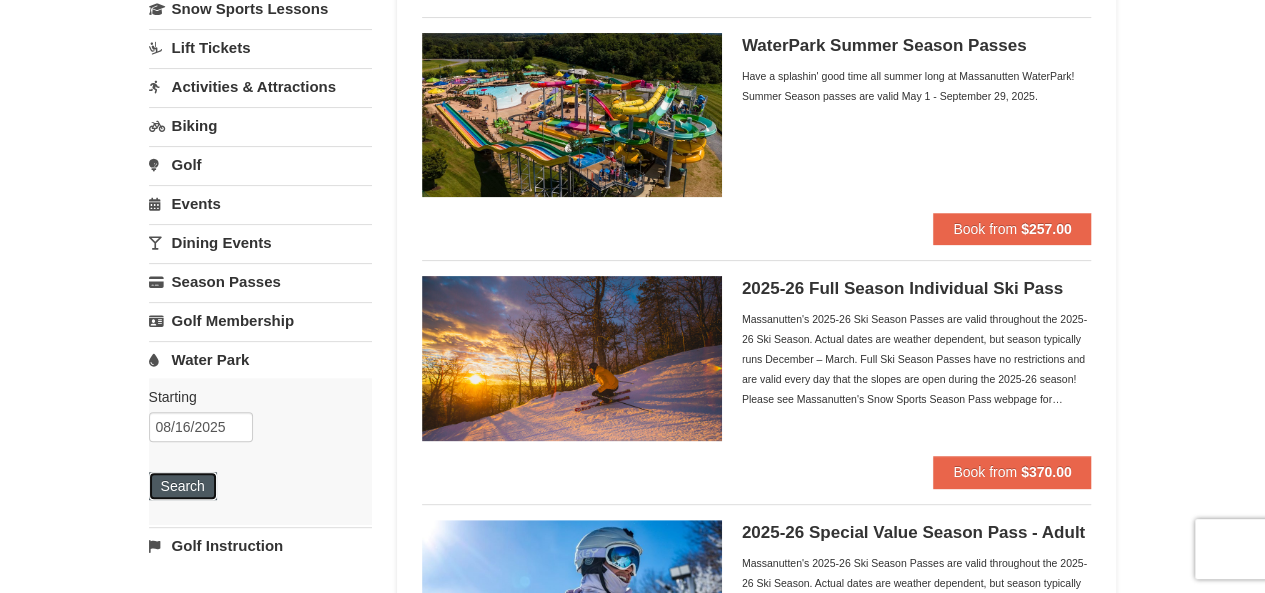 click on "Search" at bounding box center (183, 486) 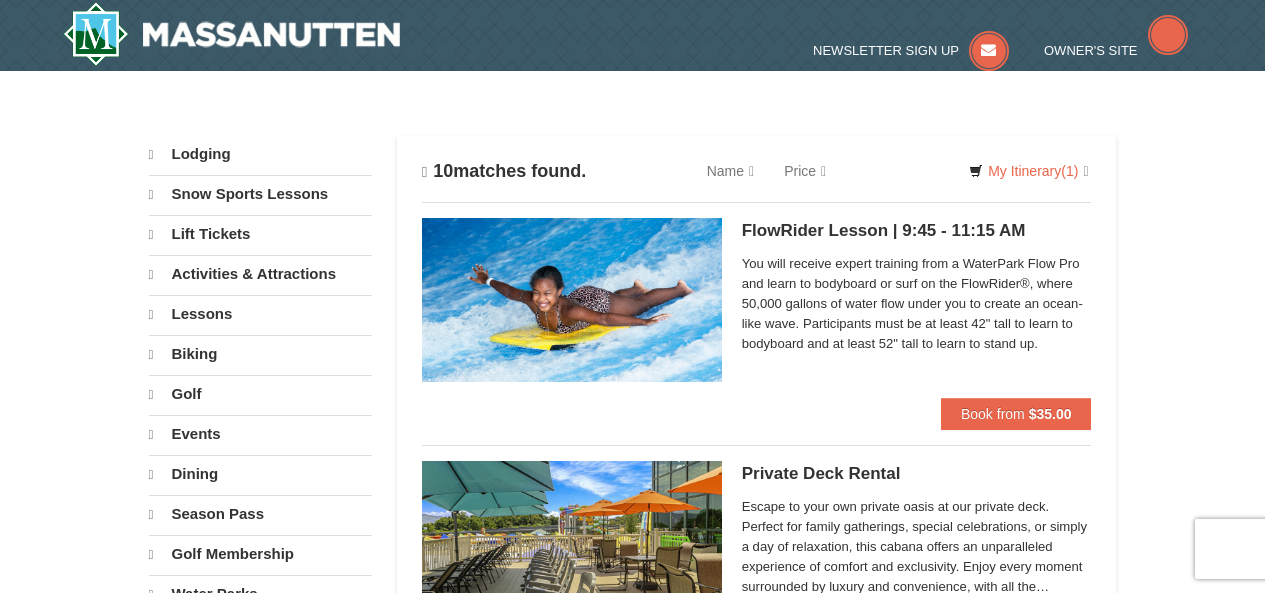 scroll, scrollTop: 0, scrollLeft: 0, axis: both 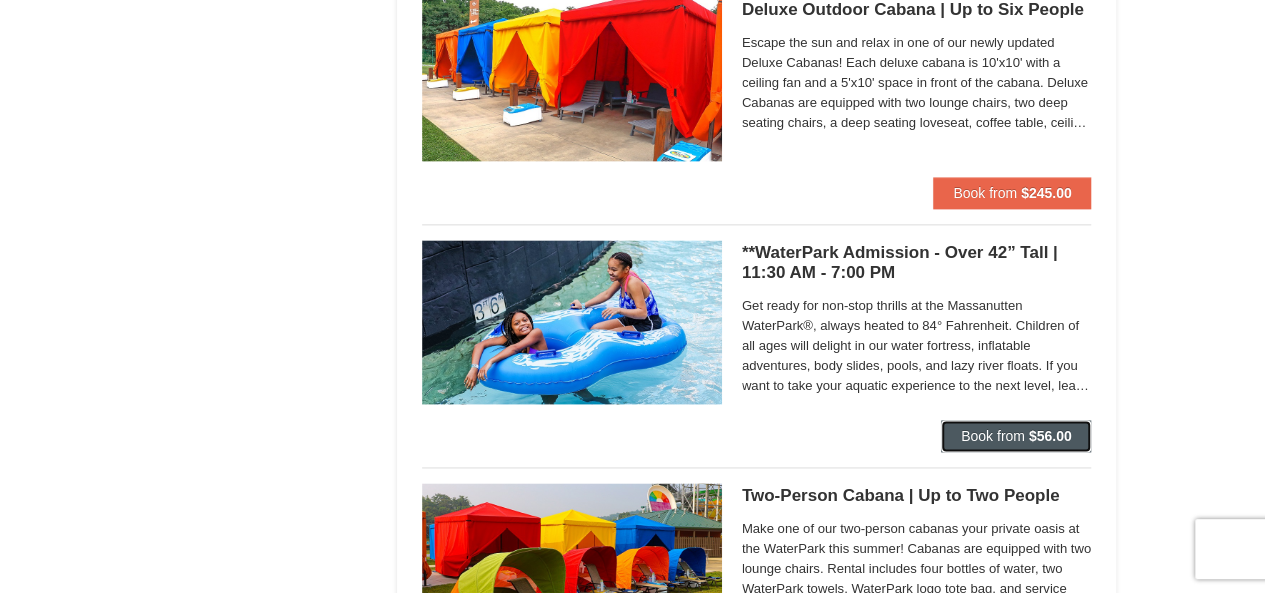 click on "Book from   $56.00" at bounding box center (1016, 436) 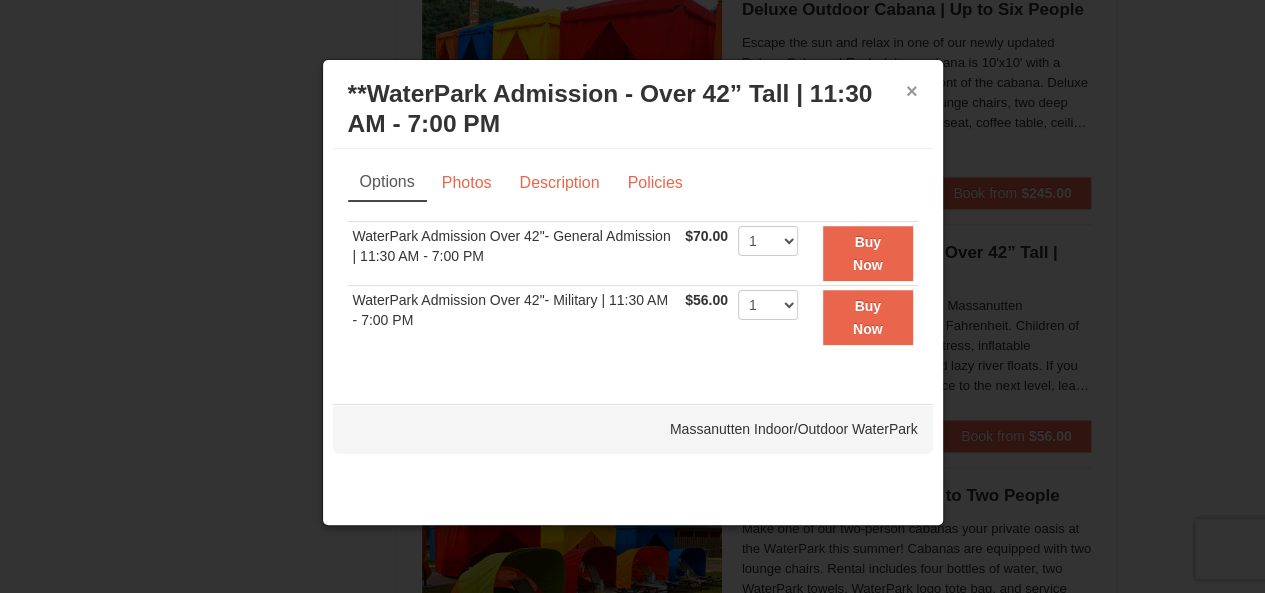 click on "×" at bounding box center [912, 91] 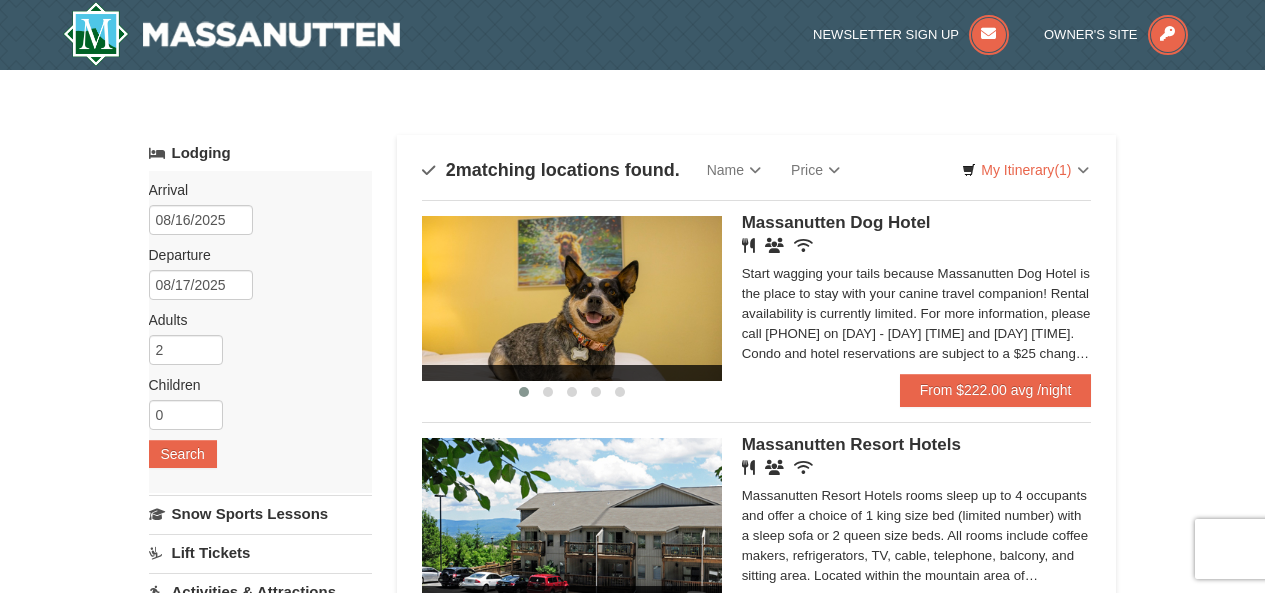 scroll, scrollTop: 0, scrollLeft: 0, axis: both 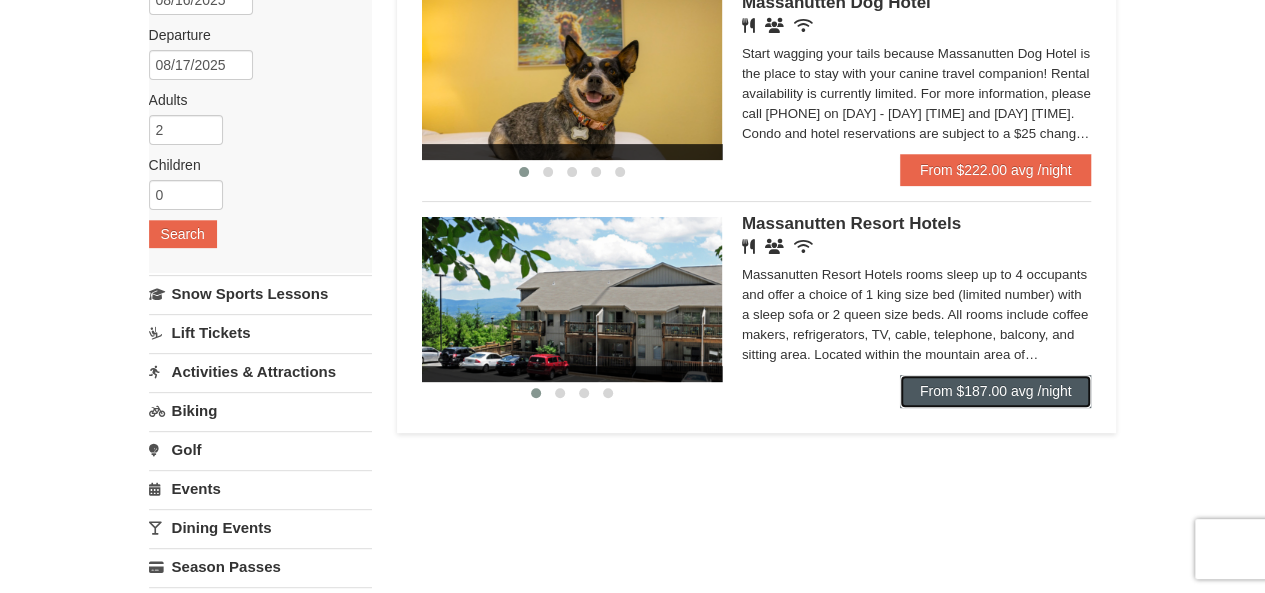 click on "From $187.00 avg /night" at bounding box center (996, 391) 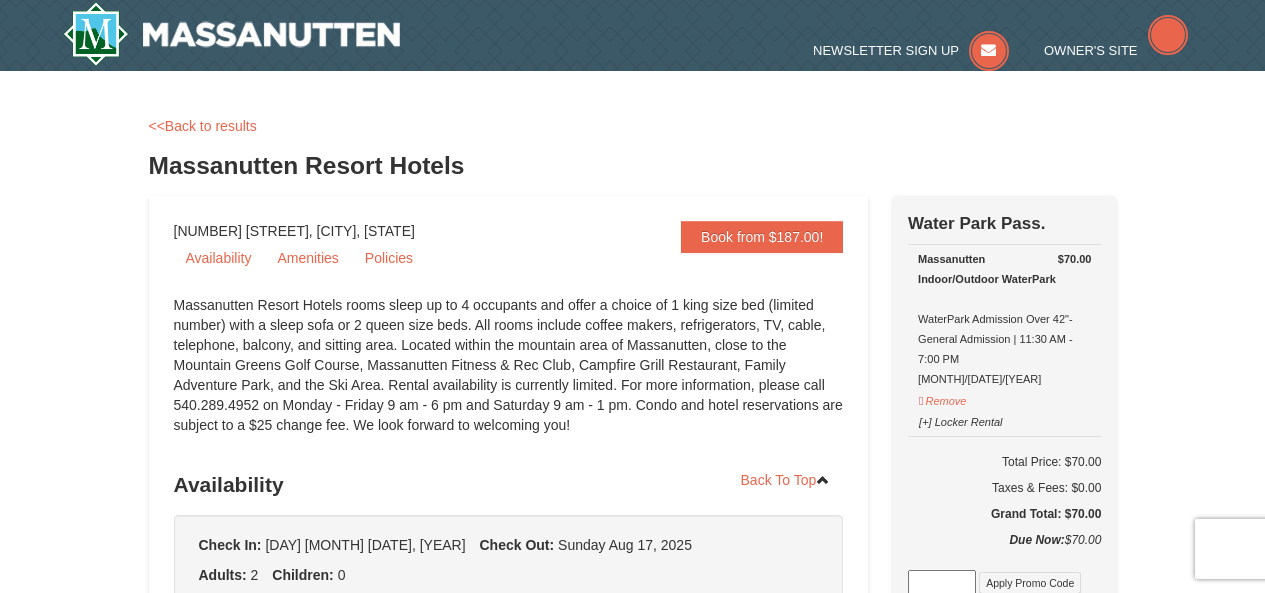 scroll, scrollTop: 0, scrollLeft: 0, axis: both 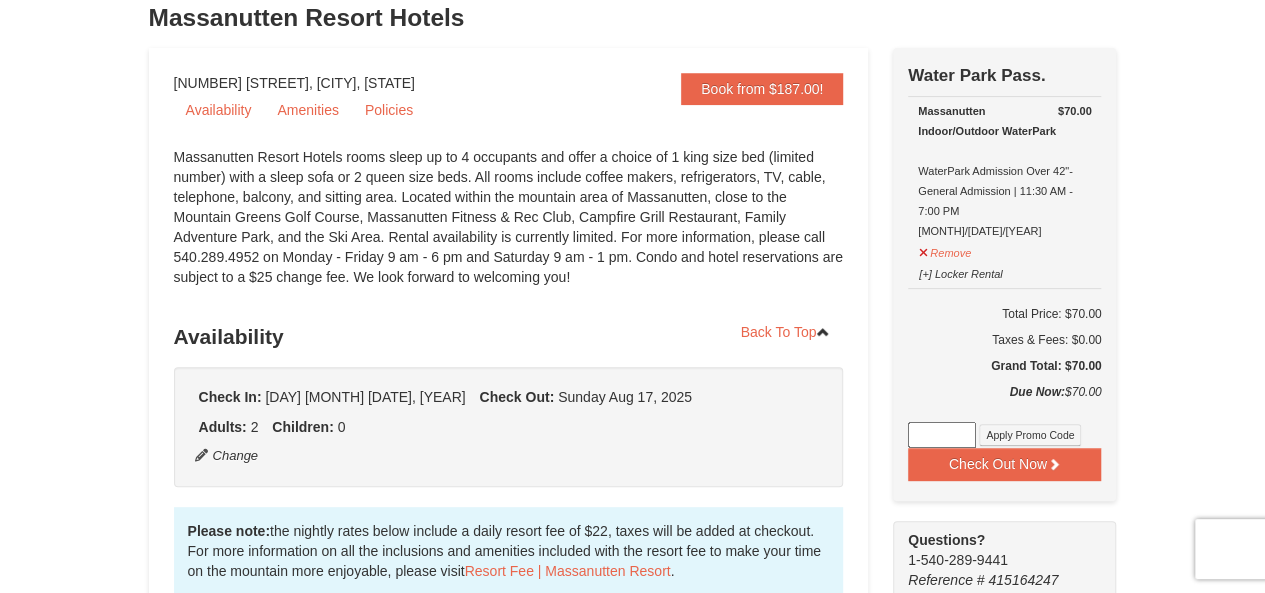click on "Check In:
Saturday Aug 16, 2025
Check Out:
Sunday Aug 17, 2025
Adults:
2
Children:
0
Change" at bounding box center [509, 427] 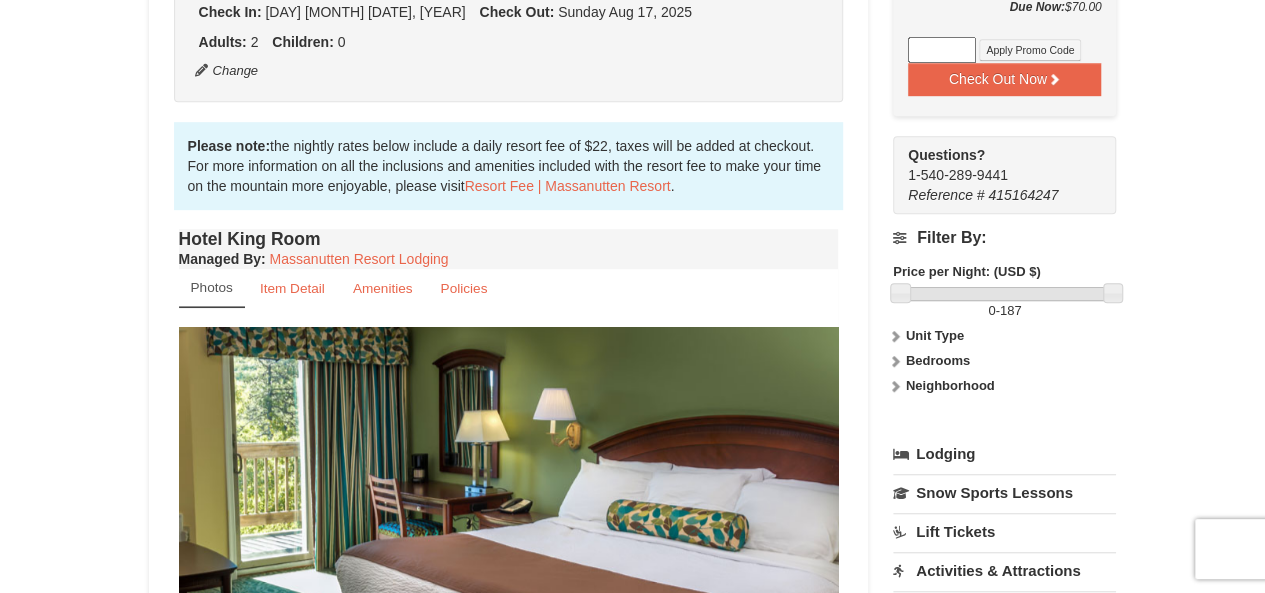 scroll, scrollTop: 527, scrollLeft: 0, axis: vertical 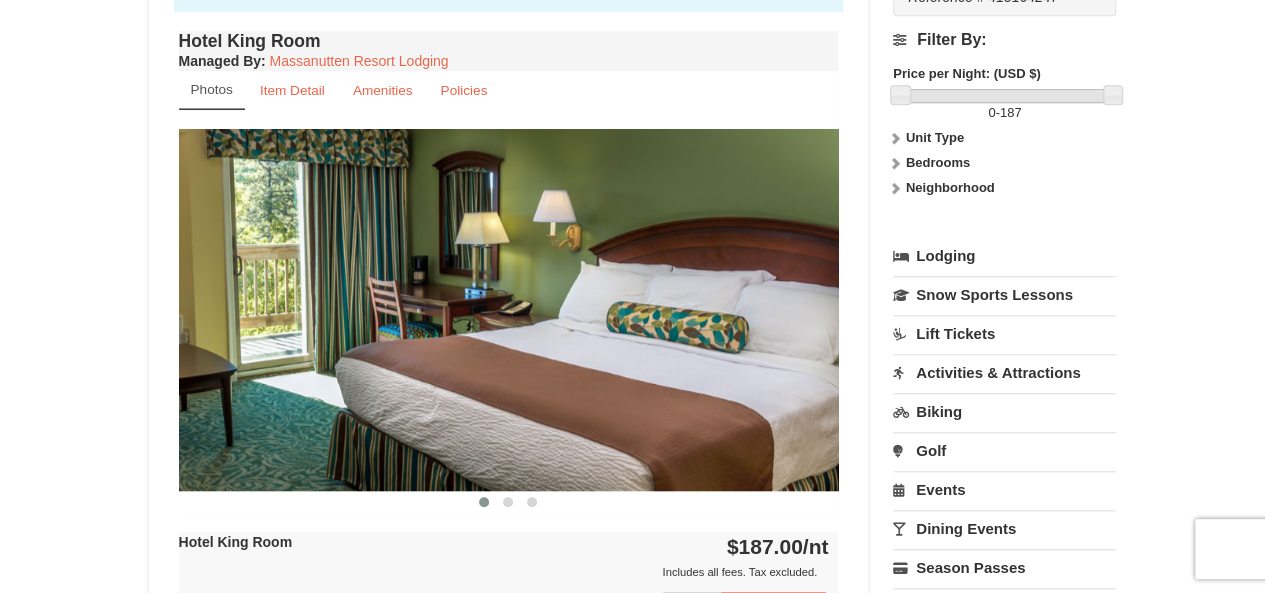 click at bounding box center (509, 309) 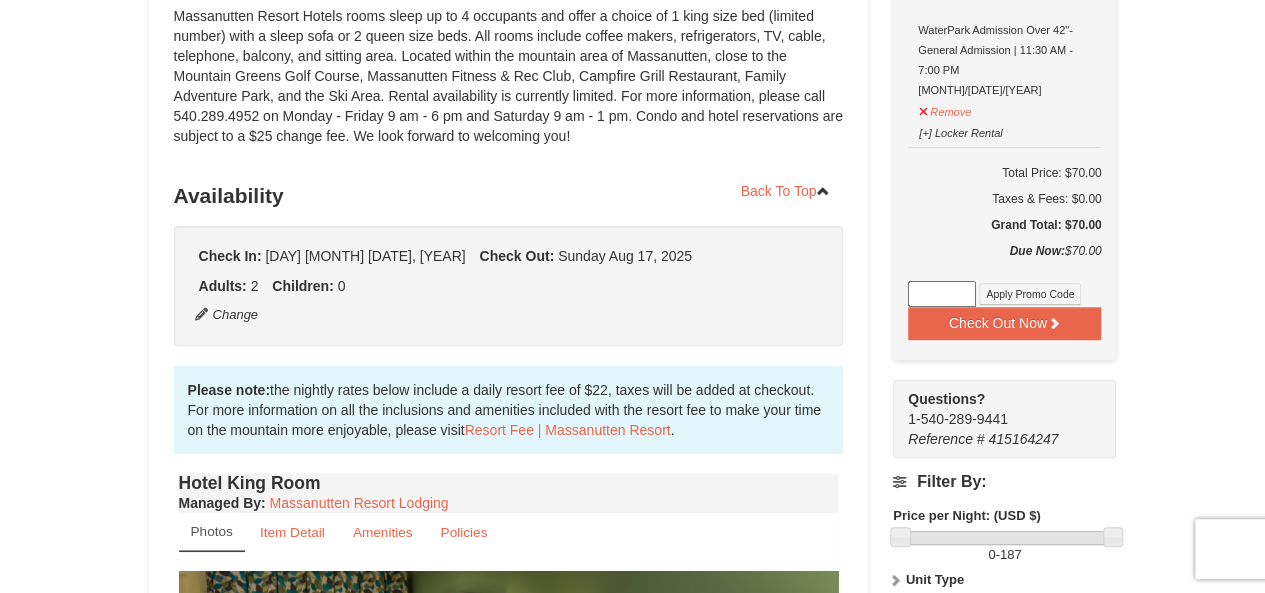 scroll, scrollTop: 284, scrollLeft: 0, axis: vertical 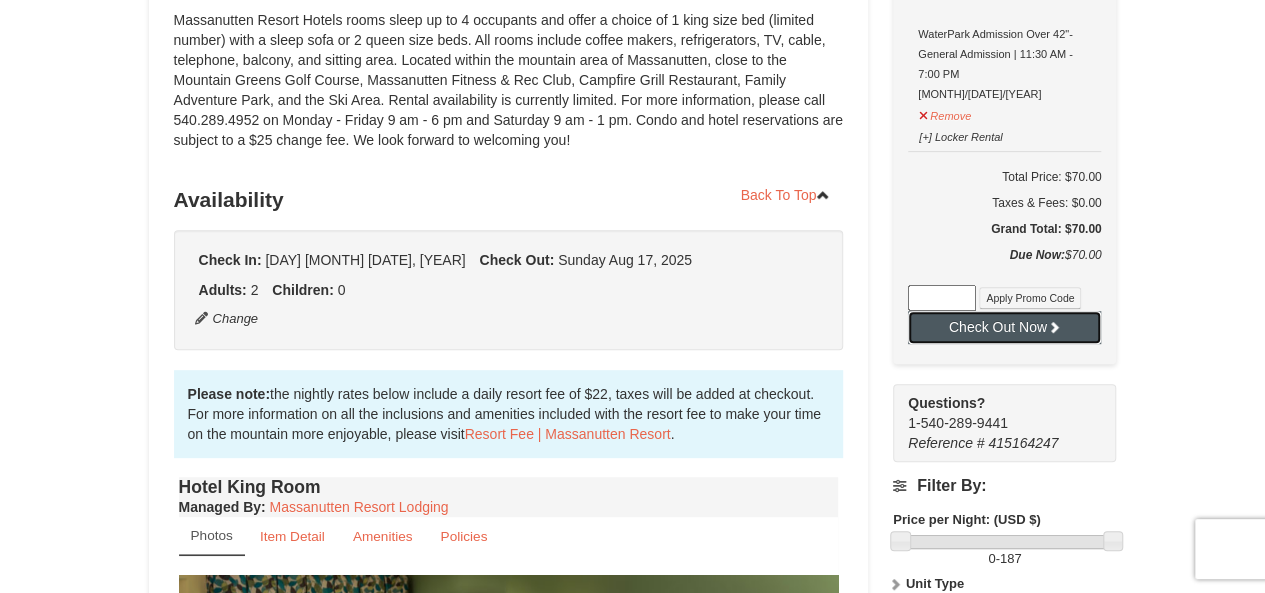 click on "Check Out Now" at bounding box center (1004, 327) 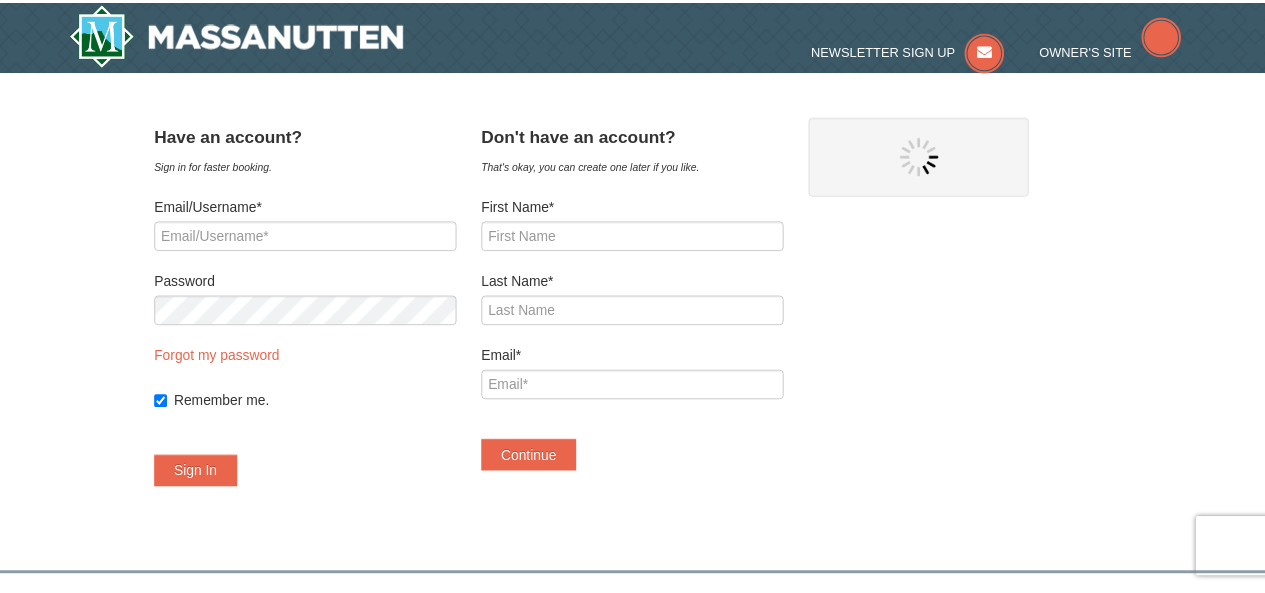 scroll, scrollTop: 0, scrollLeft: 0, axis: both 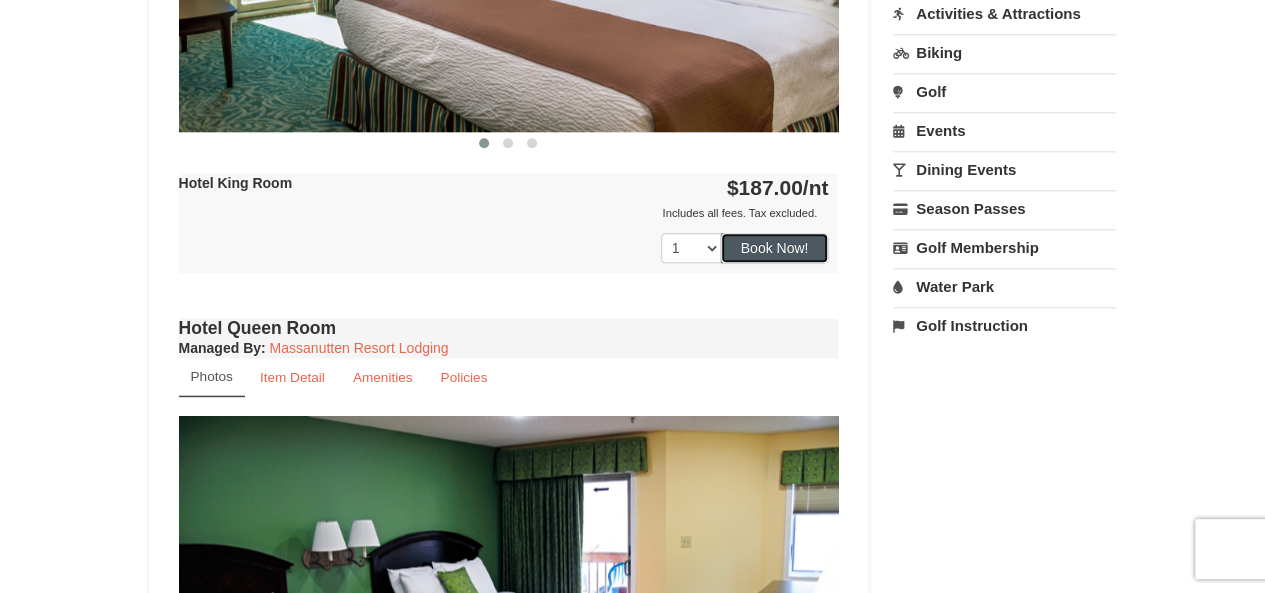 click on "Book Now!" at bounding box center (775, 248) 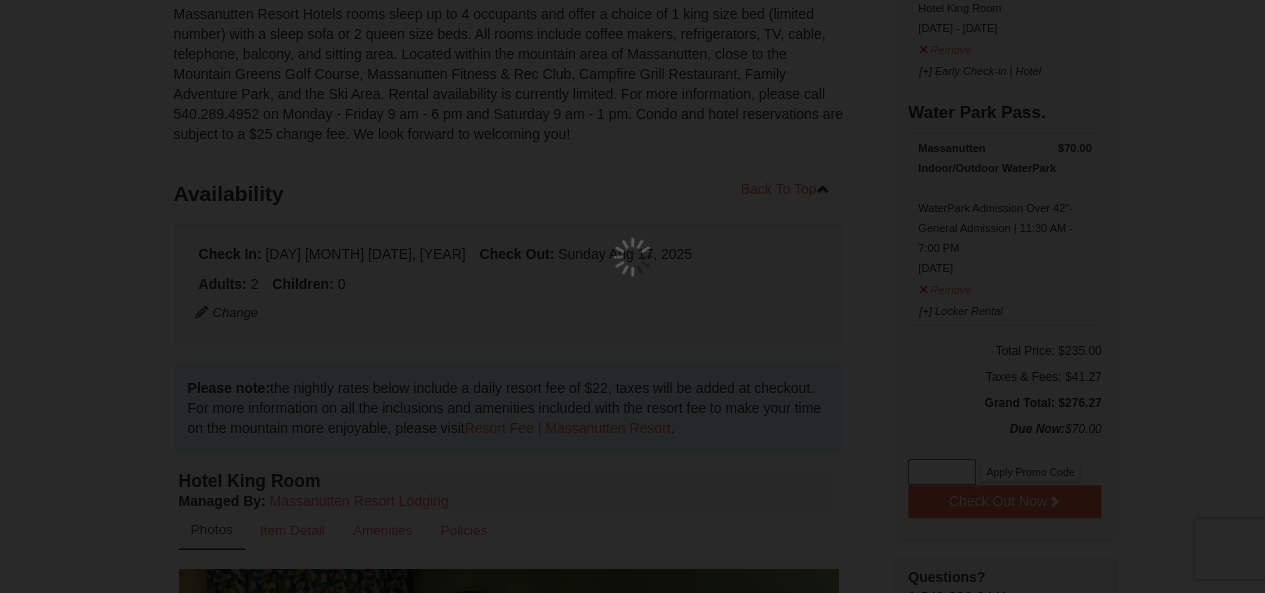 scroll, scrollTop: 195, scrollLeft: 0, axis: vertical 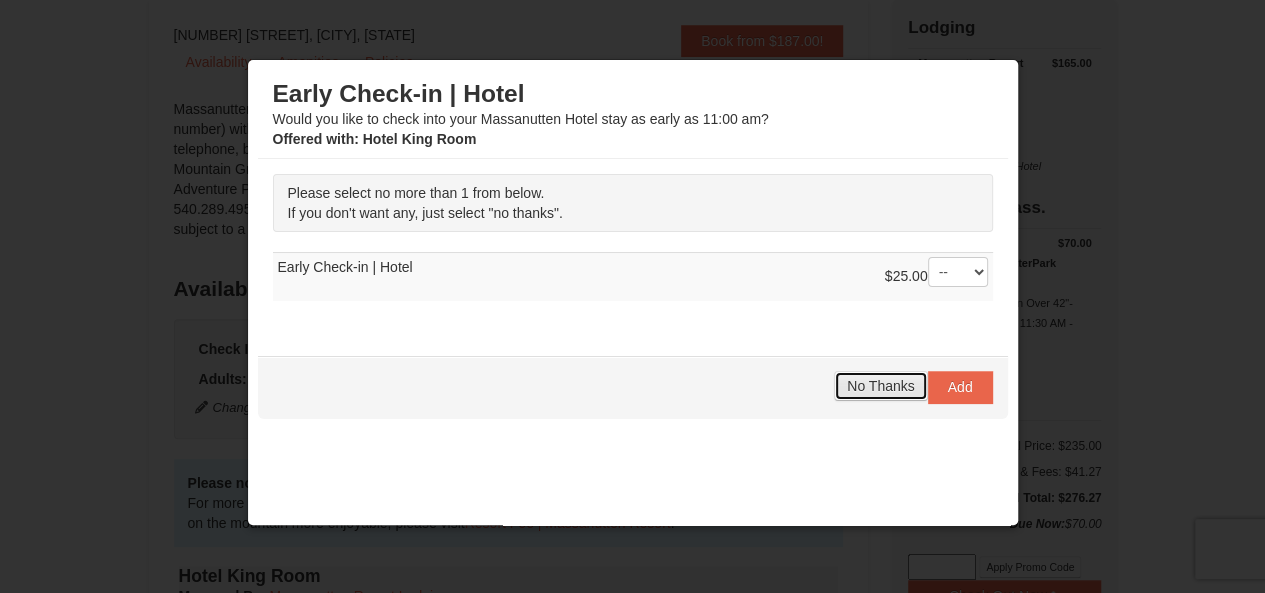 click on "No Thanks" at bounding box center [880, 386] 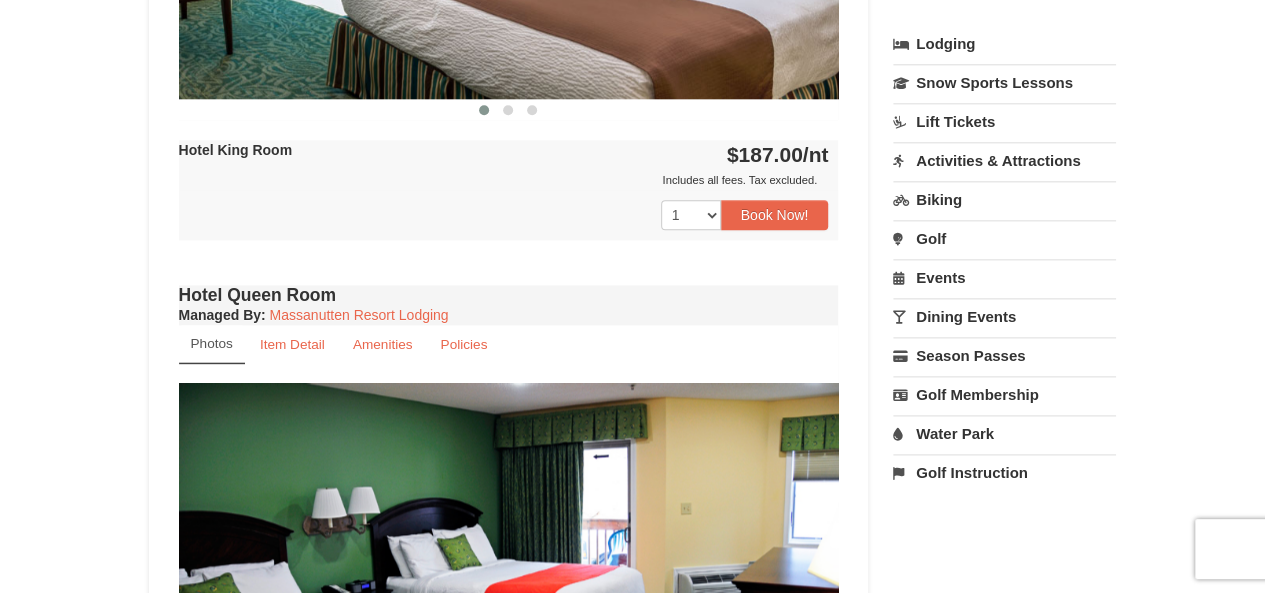 scroll, scrollTop: 1129, scrollLeft: 0, axis: vertical 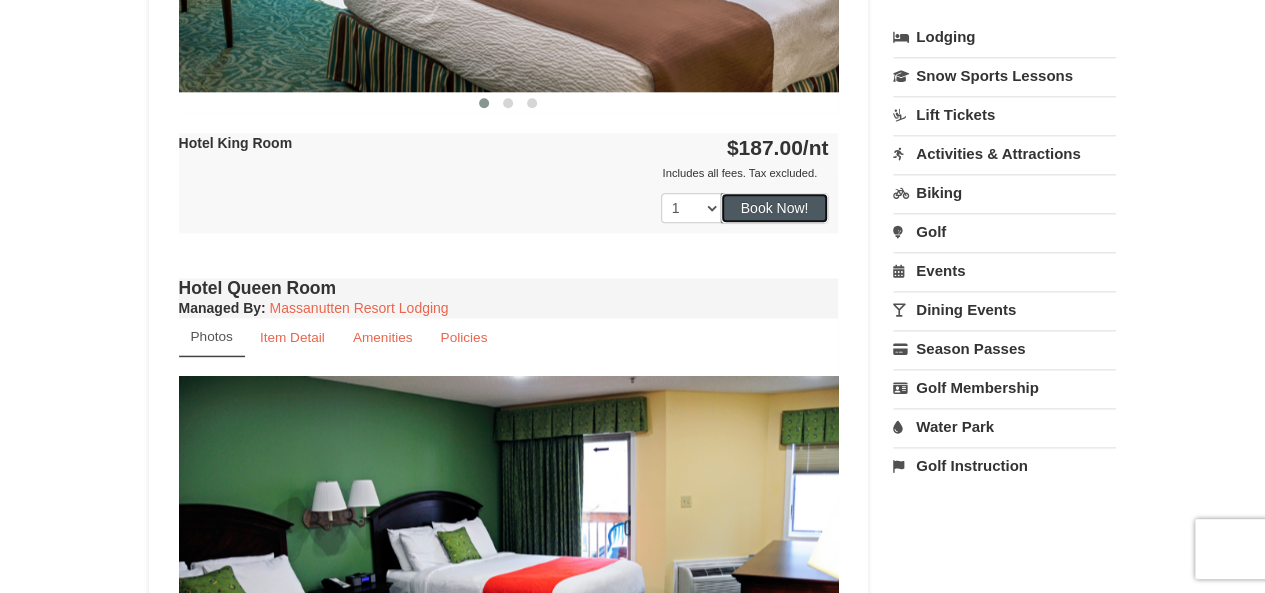 click on "Book Now!" at bounding box center (775, 208) 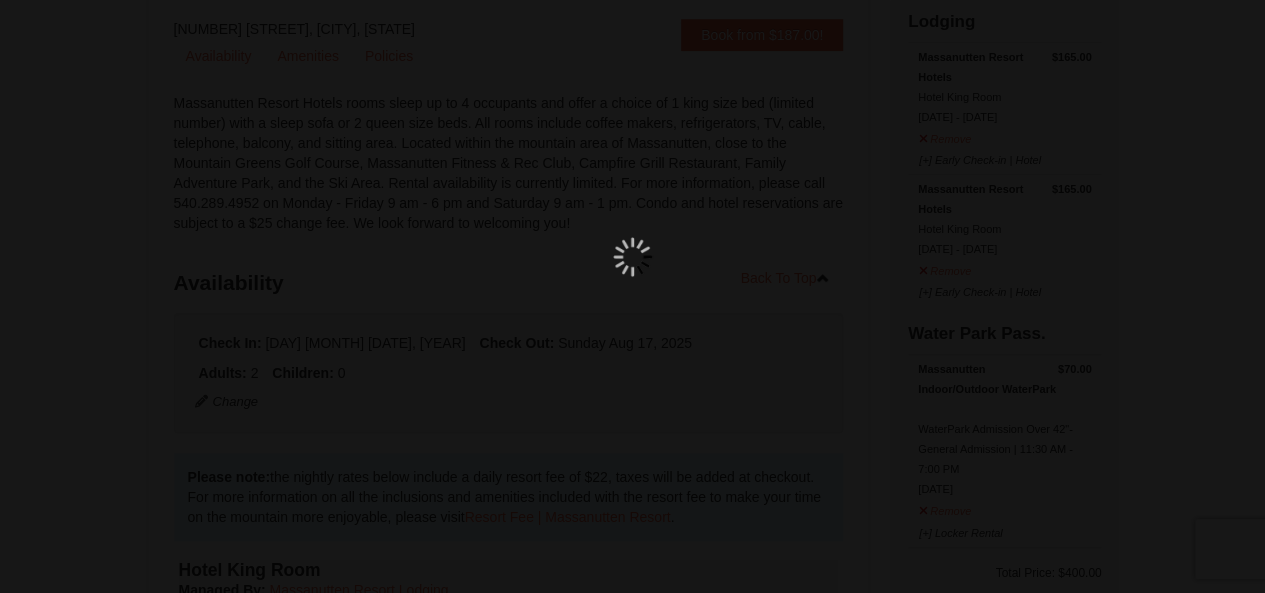 scroll, scrollTop: 195, scrollLeft: 0, axis: vertical 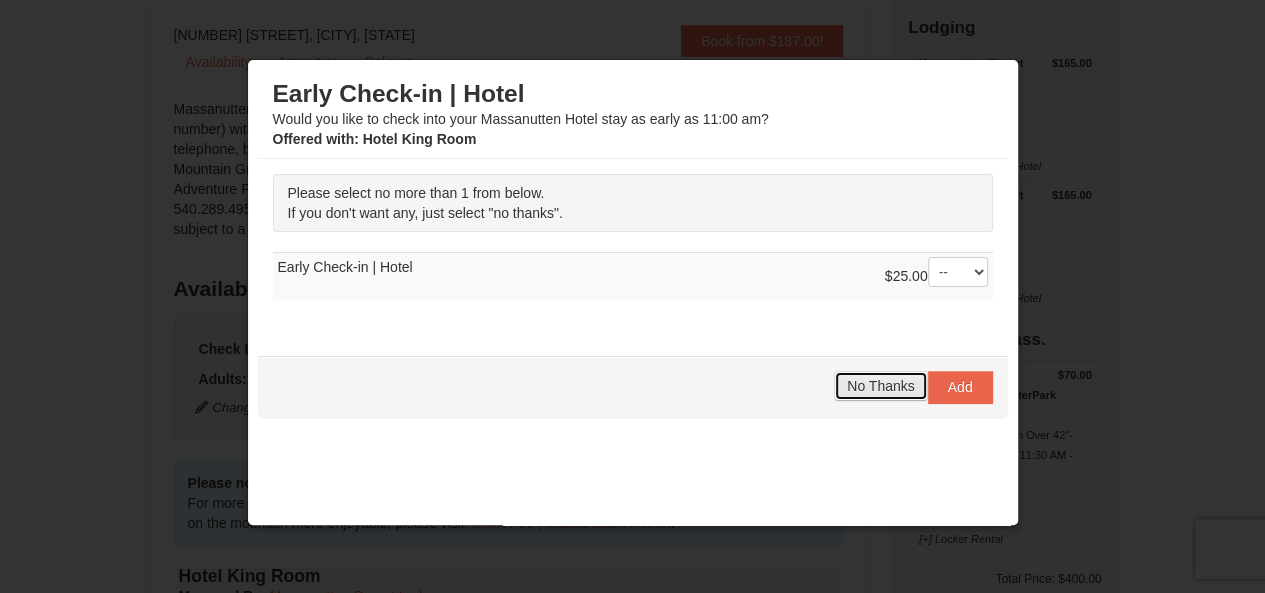 click on "No Thanks" at bounding box center [880, 386] 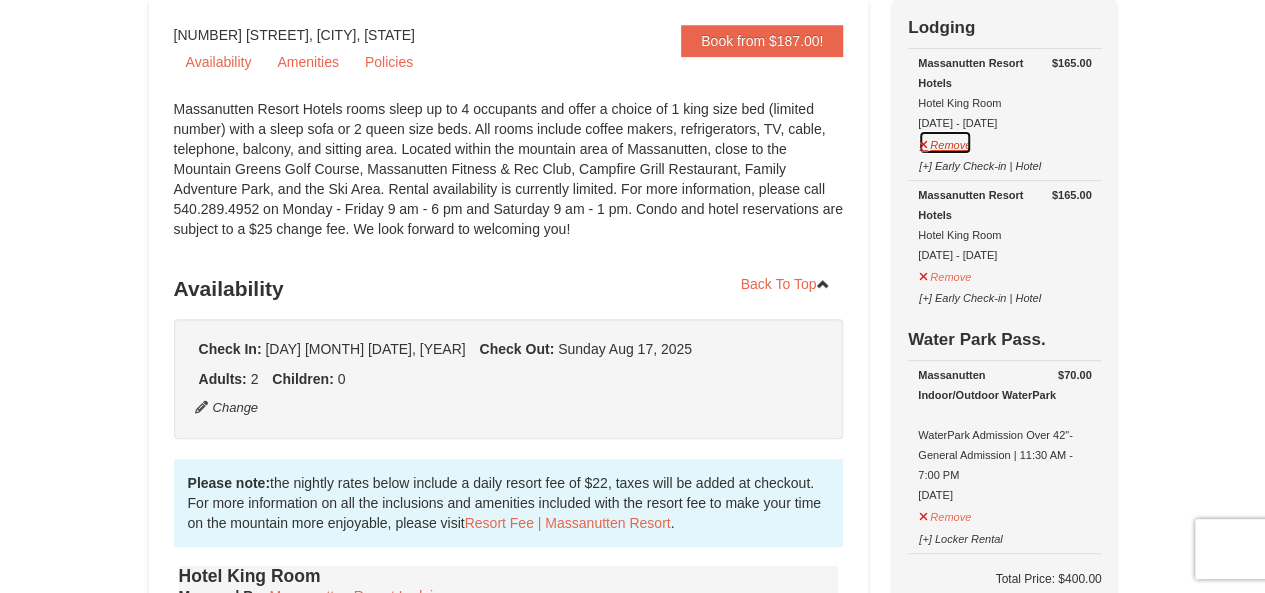 click on "Remove" at bounding box center [945, 142] 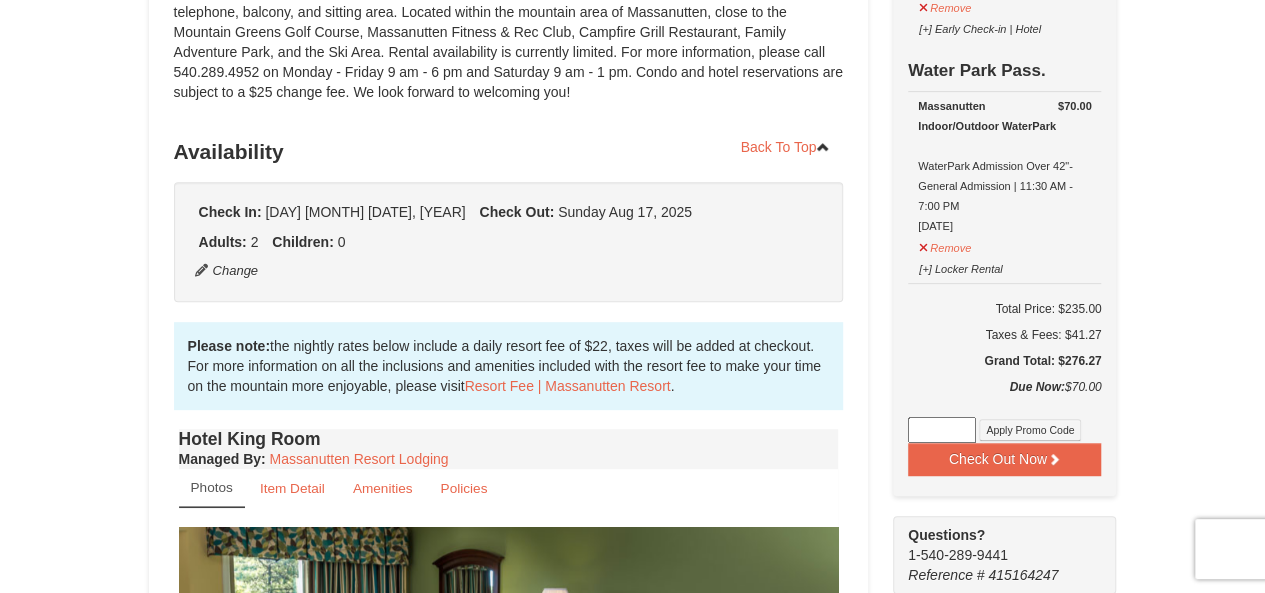 scroll, scrollTop: 331, scrollLeft: 0, axis: vertical 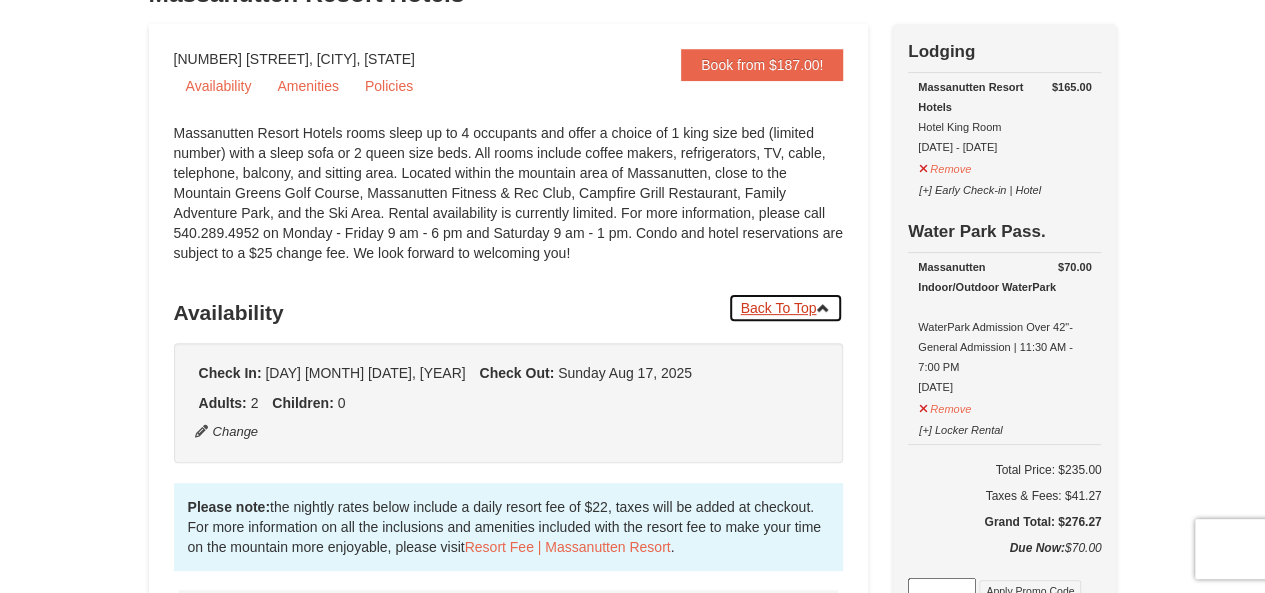 click on "Back To Top" at bounding box center (786, 308) 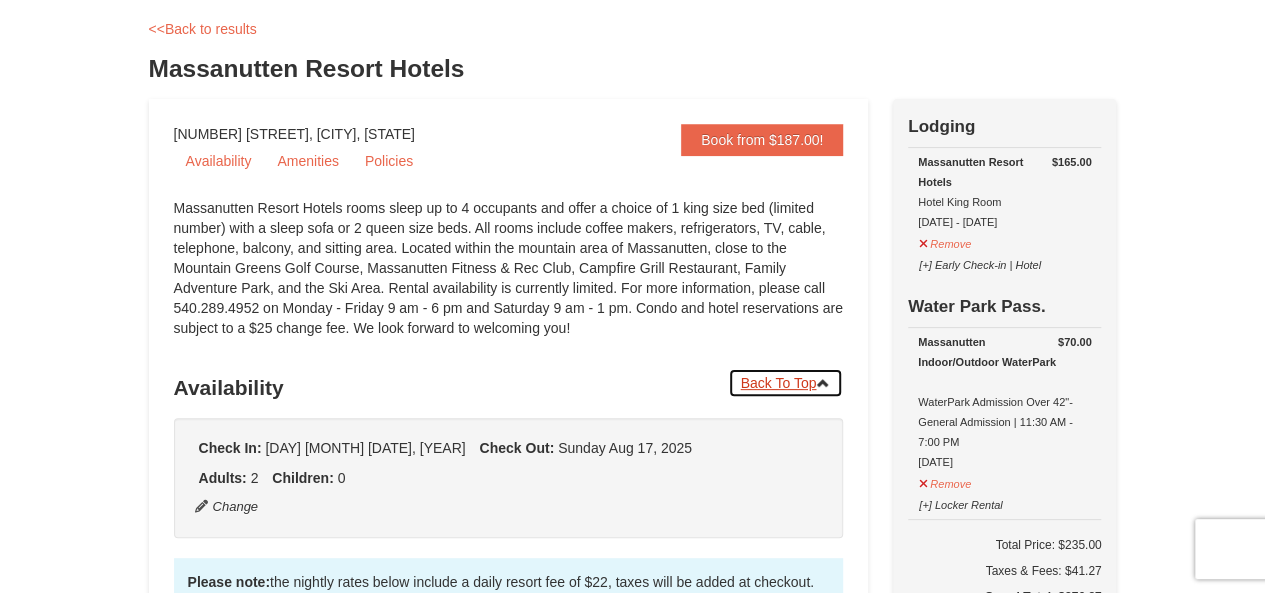 scroll, scrollTop: 100, scrollLeft: 0, axis: vertical 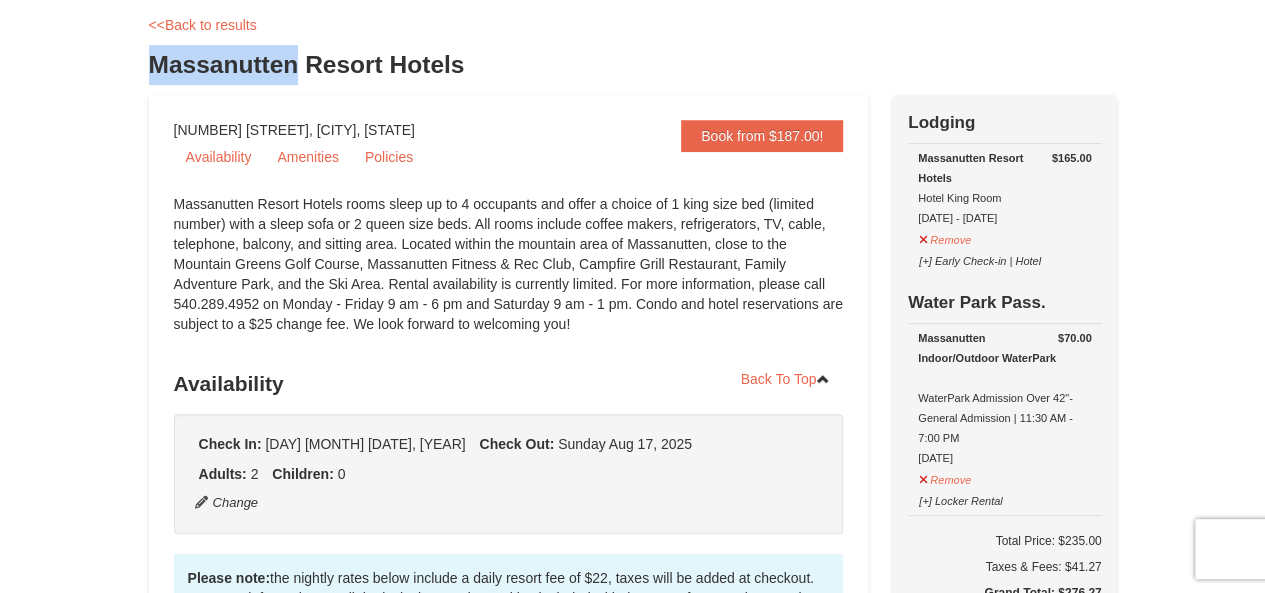 drag, startPoint x: 151, startPoint y: 59, endPoint x: 298, endPoint y: 57, distance: 147.01361 